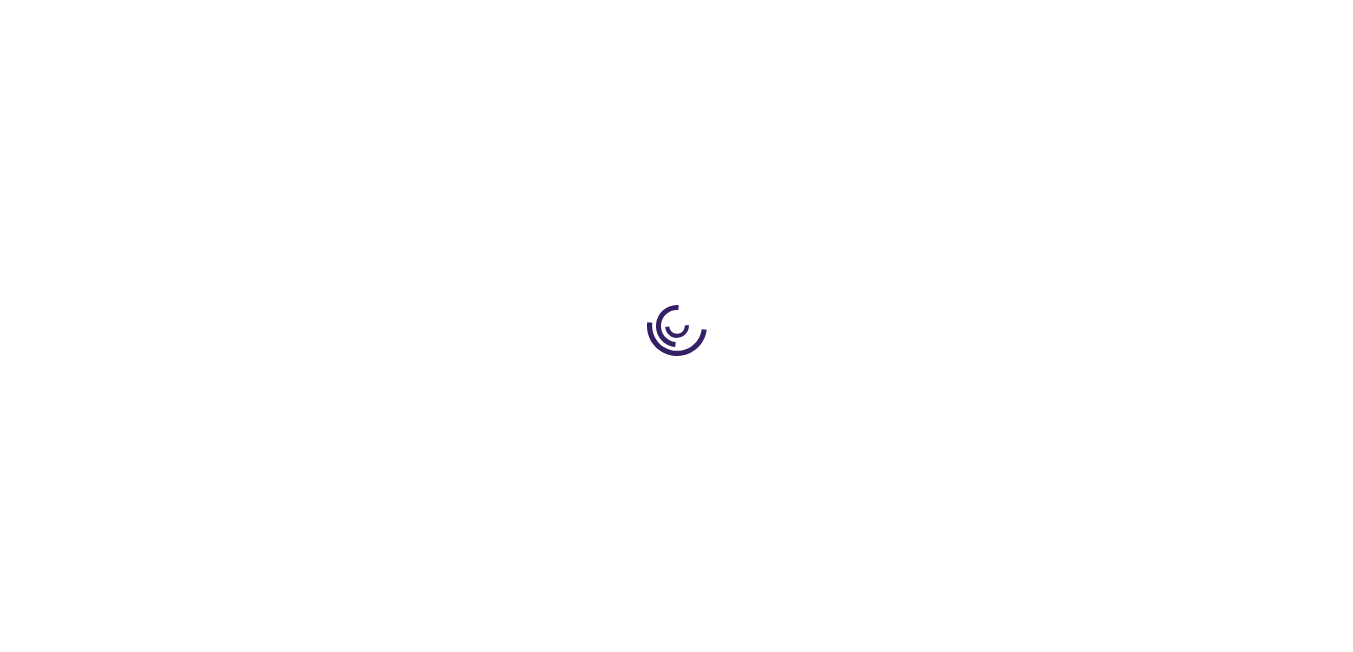 scroll, scrollTop: 0, scrollLeft: 0, axis: both 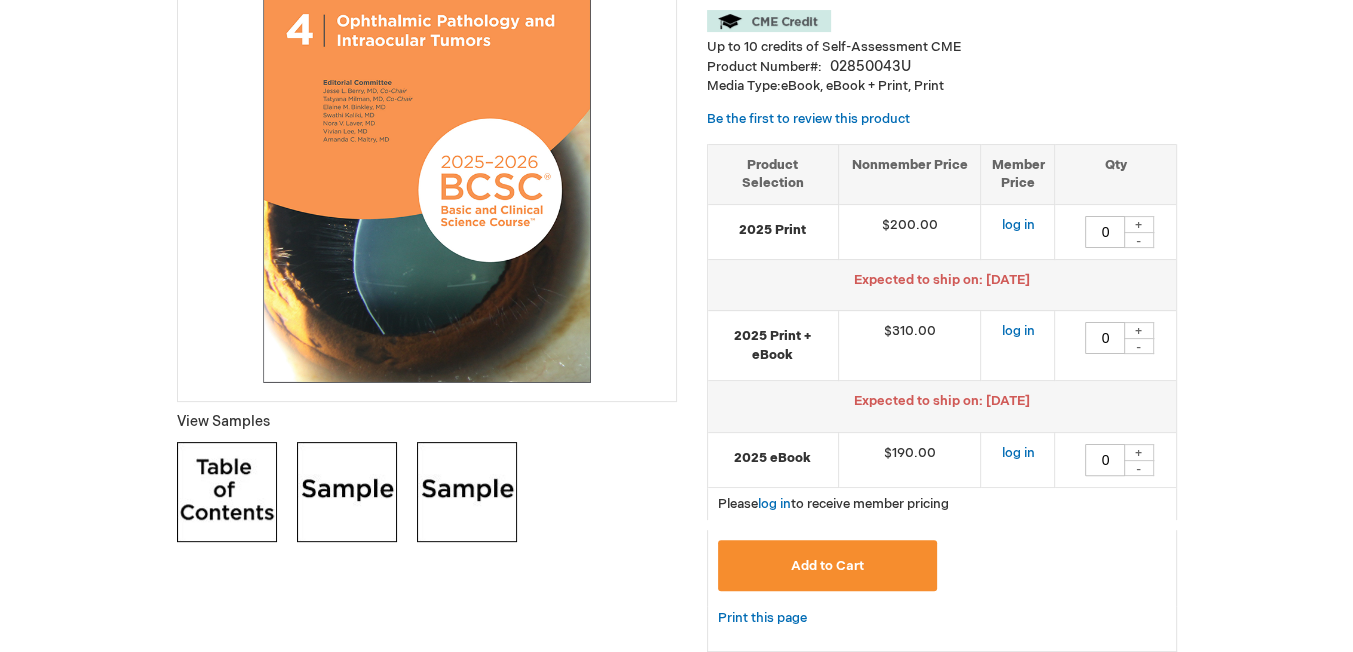 click on "+" at bounding box center (1139, 330) 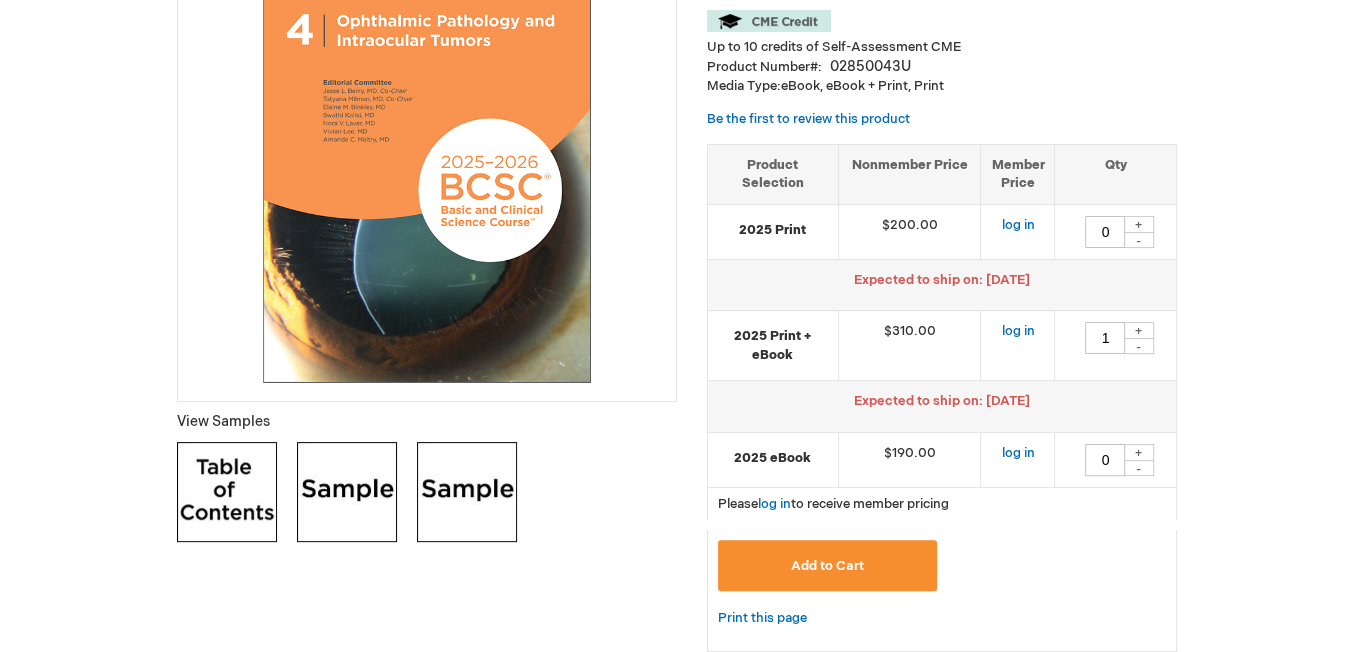 click on "Add to Cart" at bounding box center (827, 566) 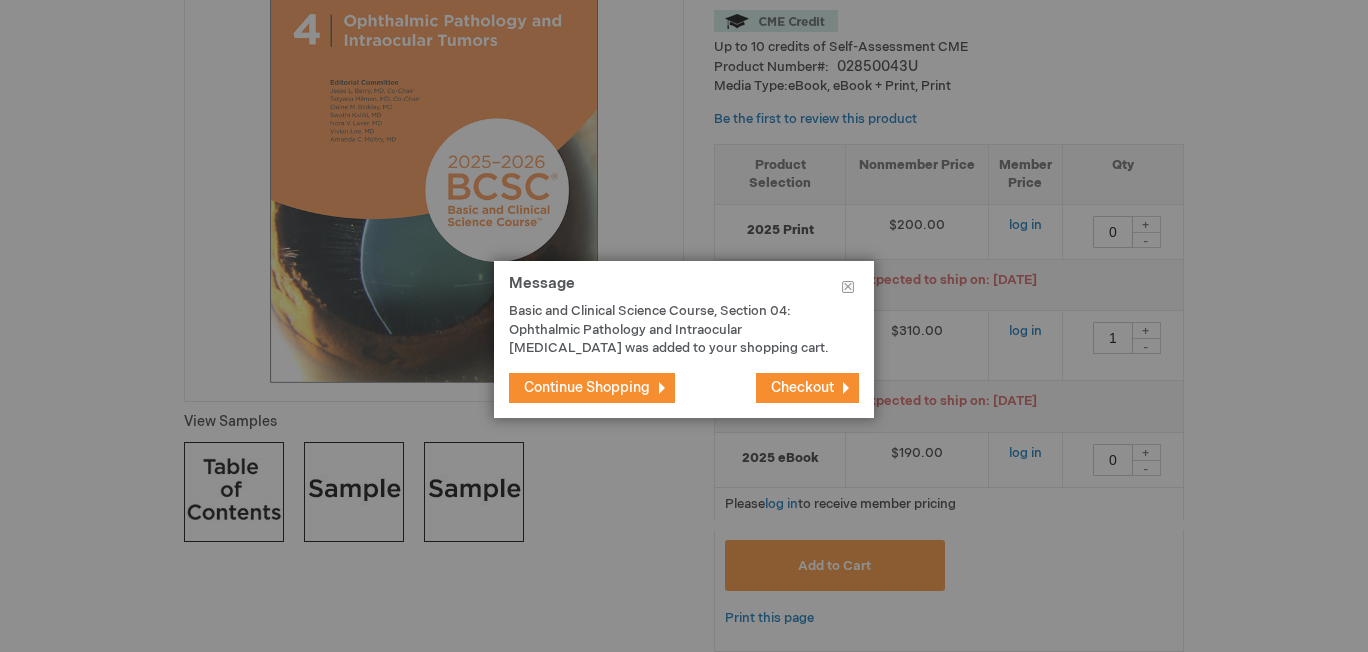 click on "Checkout" at bounding box center (802, 387) 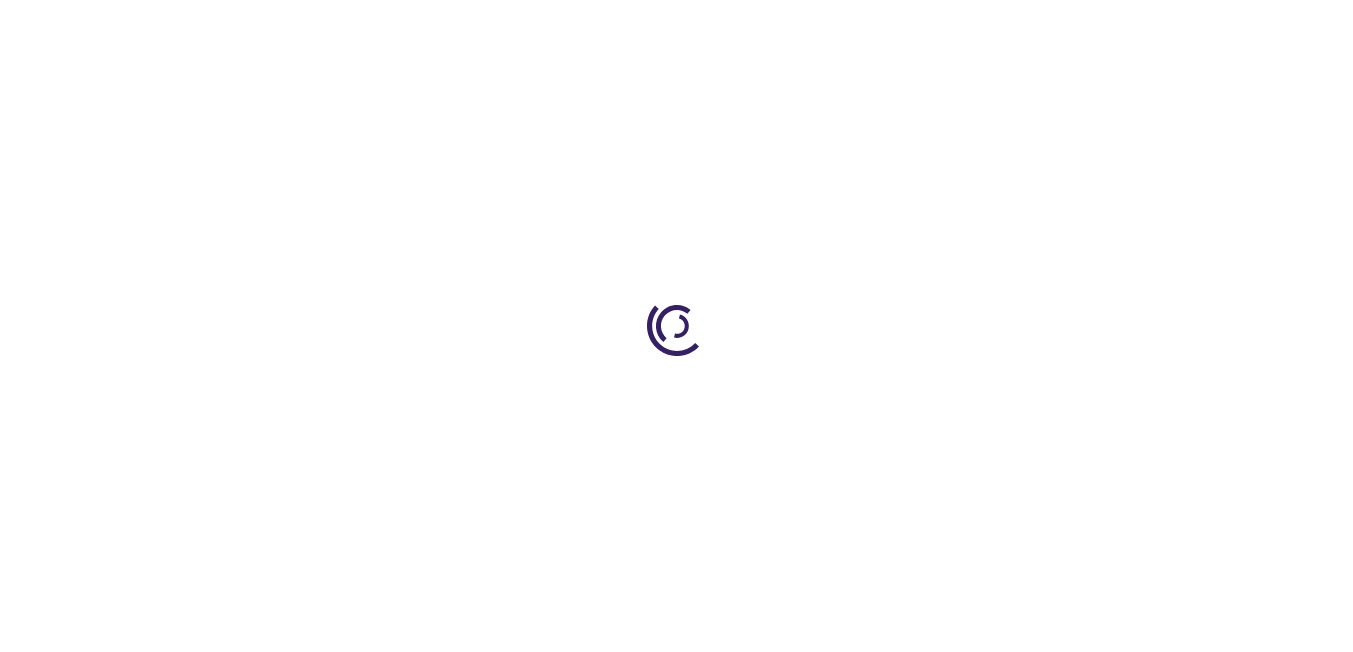 scroll, scrollTop: 0, scrollLeft: 0, axis: both 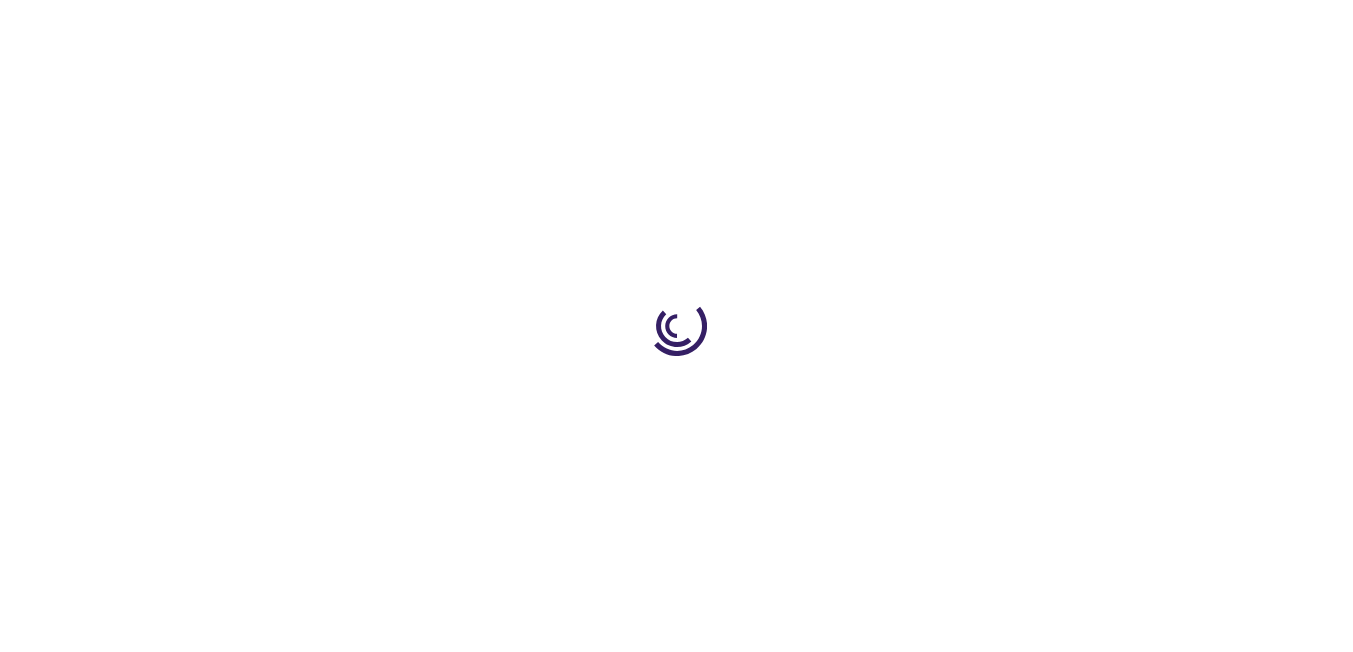 select on "US" 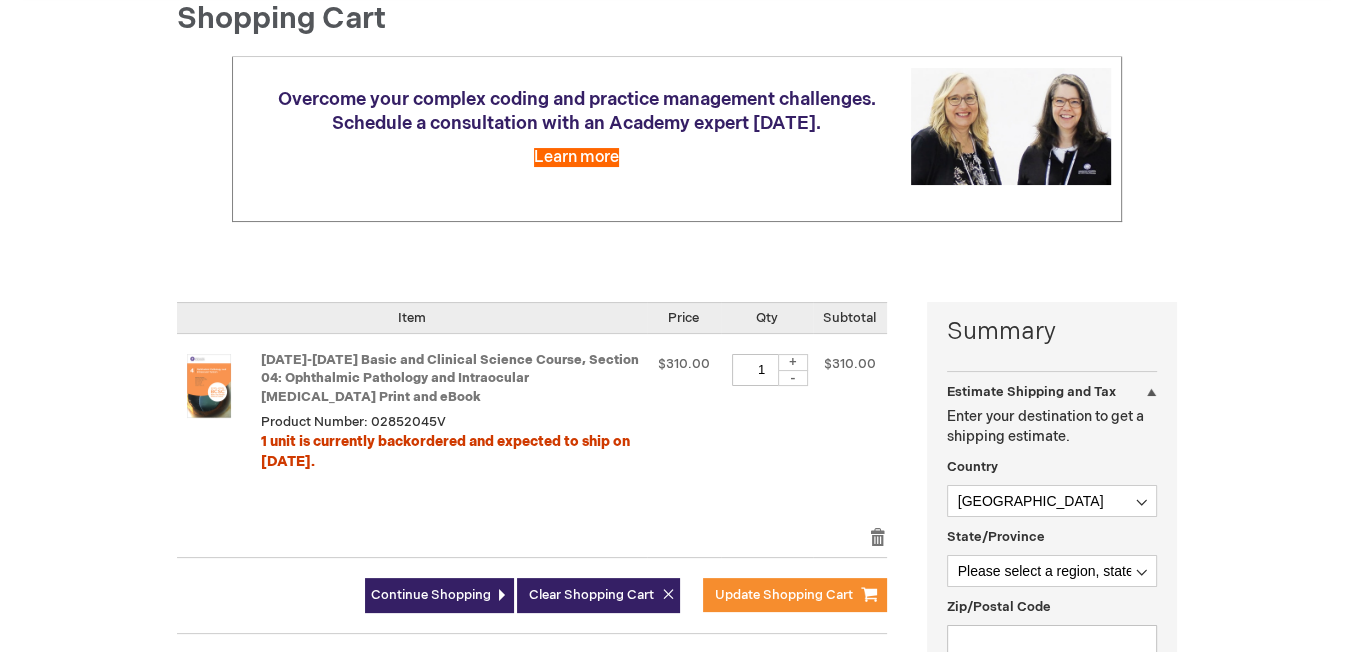 scroll, scrollTop: 400, scrollLeft: 0, axis: vertical 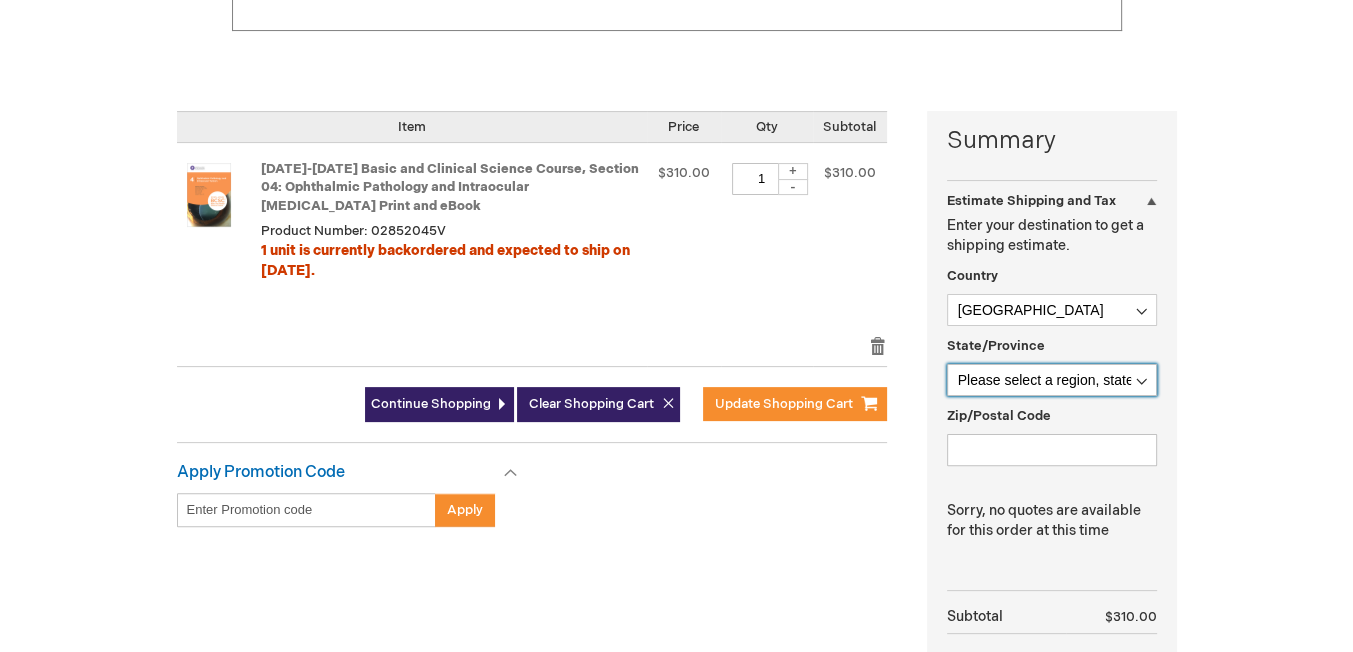 click on "Please select a region, state or province. Alabama Alaska American Samoa Arizona Arkansas Armed Forces Africa Armed Forces Americas Armed Forces Canada Armed Forces Europe Armed Forces Middle East Armed Forces Pacific California Colorado Connecticut Delaware District of Columbia Federated States Of Micronesia Florida Georgia Guam Hawaii Idaho Illinois Indiana Iowa Kansas Kentucky Louisiana Maine Marshall Islands Maryland Massachusetts Michigan Minnesota Mississippi Missouri Montana Nebraska Nevada New Hampshire New Jersey New Mexico New York North Carolina North Dakota Northern Mariana Islands Ohio Oklahoma Oregon Palau Pennsylvania Puerto Rico Rhode Island South Carolina South Dakota Tennessee Texas Utah Vermont Virgin Islands Virginia Washington West Virginia Wisconsin Wyoming" at bounding box center [1052, 380] 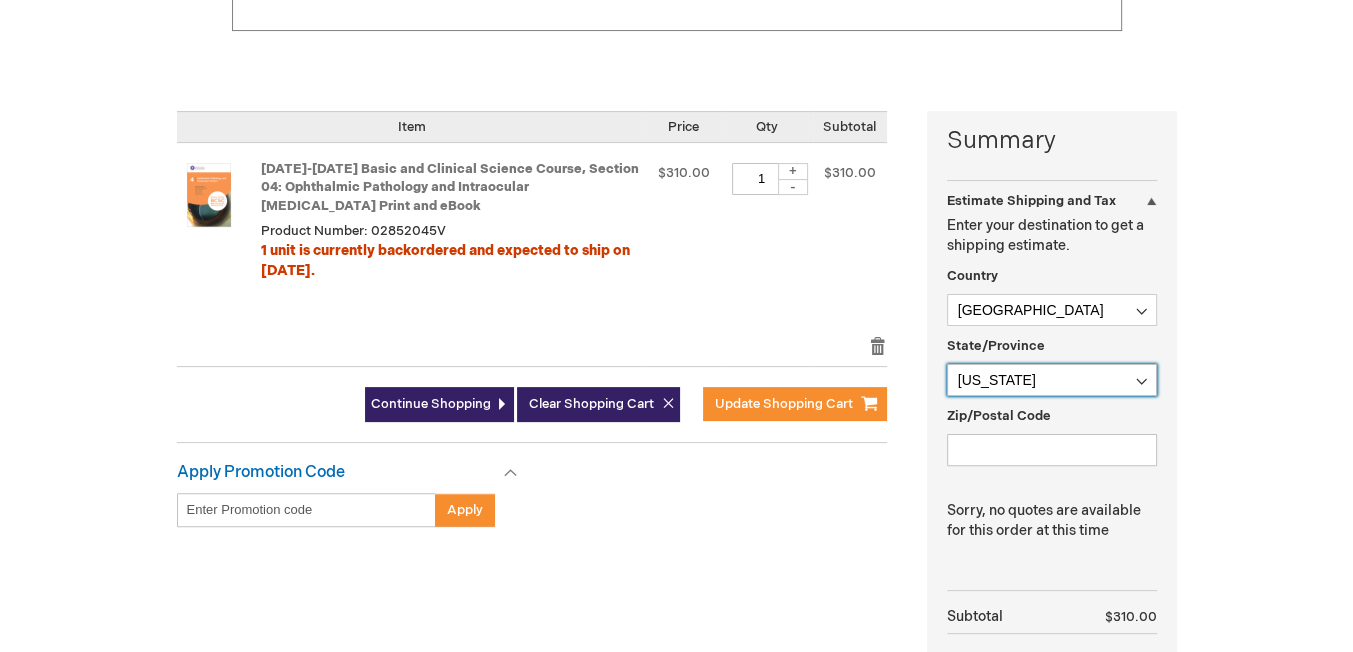 click on "Please select a region, state or province. Alabama Alaska American Samoa Arizona Arkansas Armed Forces Africa Armed Forces Americas Armed Forces Canada Armed Forces Europe Armed Forces Middle East Armed Forces Pacific California Colorado Connecticut Delaware District of Columbia Federated States Of Micronesia Florida Georgia Guam Hawaii Idaho Illinois Indiana Iowa Kansas Kentucky Louisiana Maine Marshall Islands Maryland Massachusetts Michigan Minnesota Mississippi Missouri Montana Nebraska Nevada New Hampshire New Jersey New Mexico New York North Carolina North Dakota Northern Mariana Islands Ohio Oklahoma Oregon Palau Pennsylvania Puerto Rico Rhode Island South Carolina South Dakota Tennessee Texas Utah Vermont Virgin Islands Virginia Washington West Virginia Wisconsin Wyoming" at bounding box center (1052, 380) 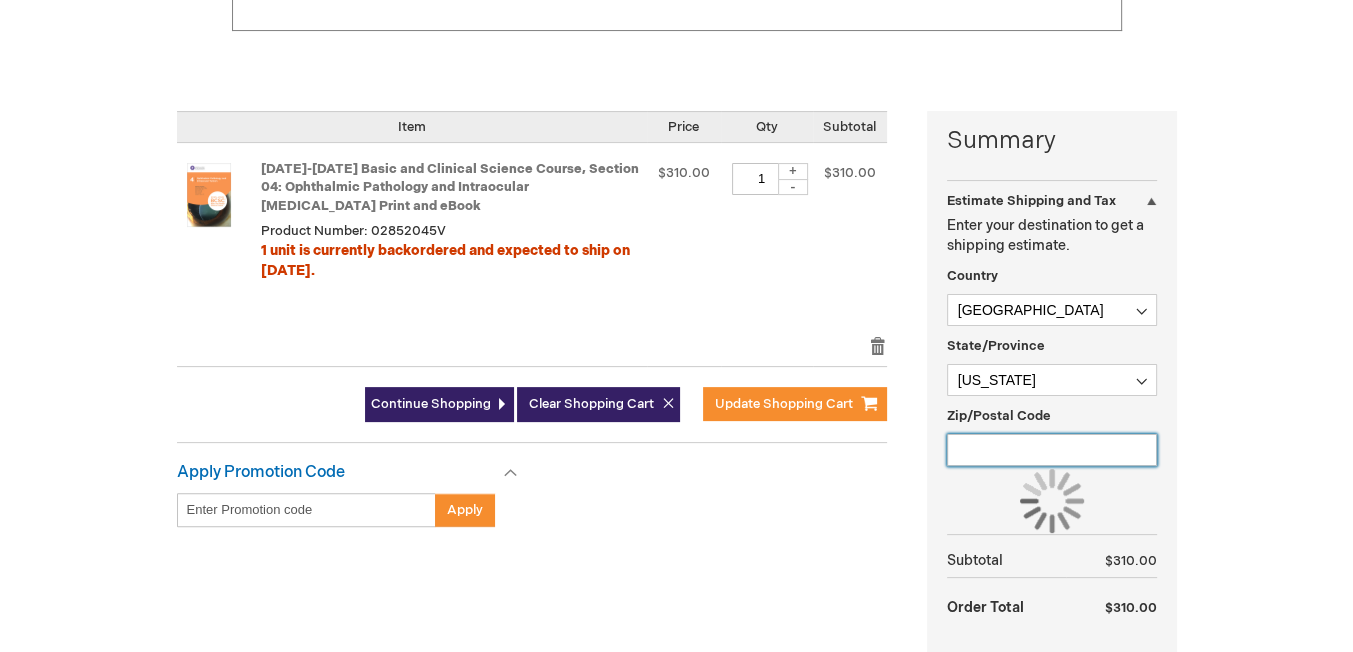 click on "Zip/Postal Code" at bounding box center (1052, 450) 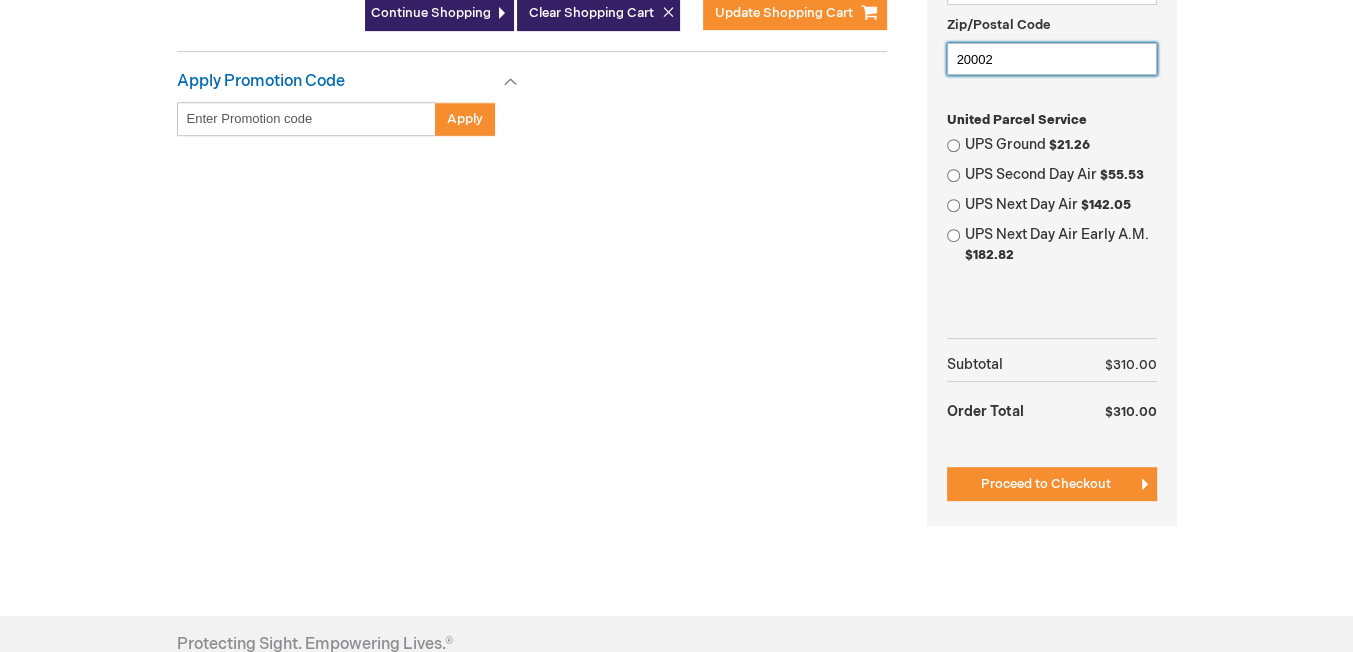 scroll, scrollTop: 800, scrollLeft: 0, axis: vertical 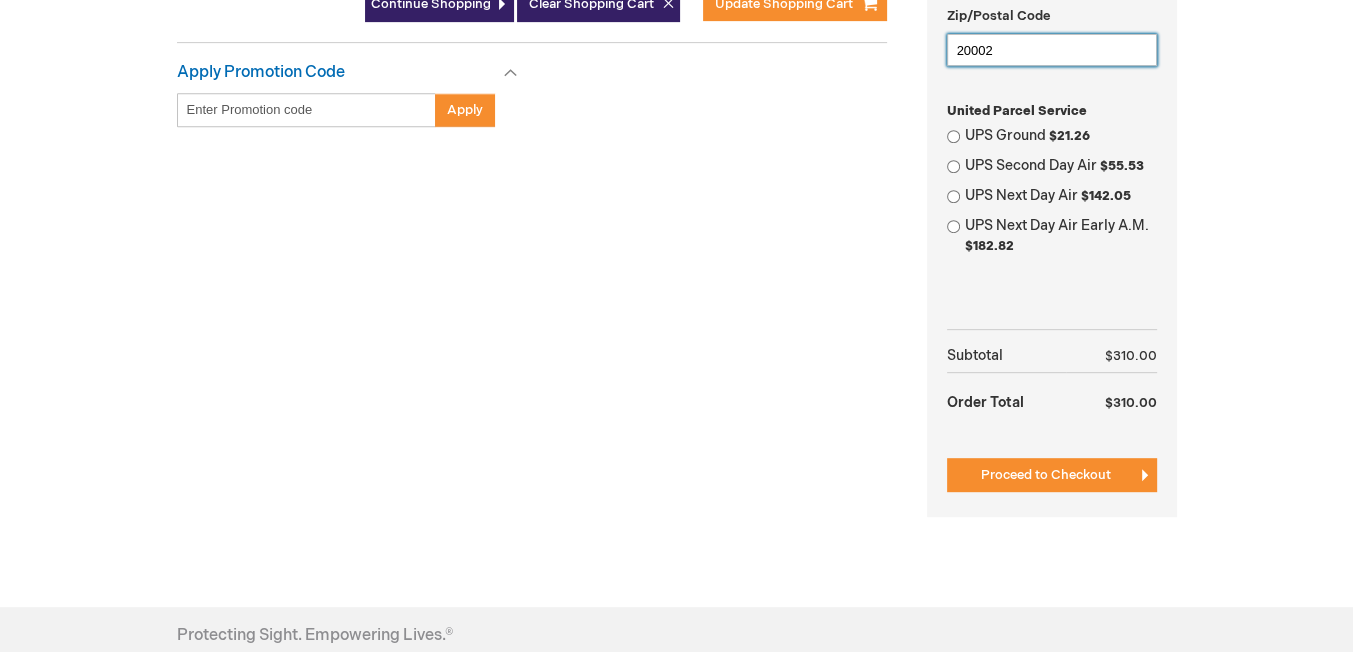 type on "20002" 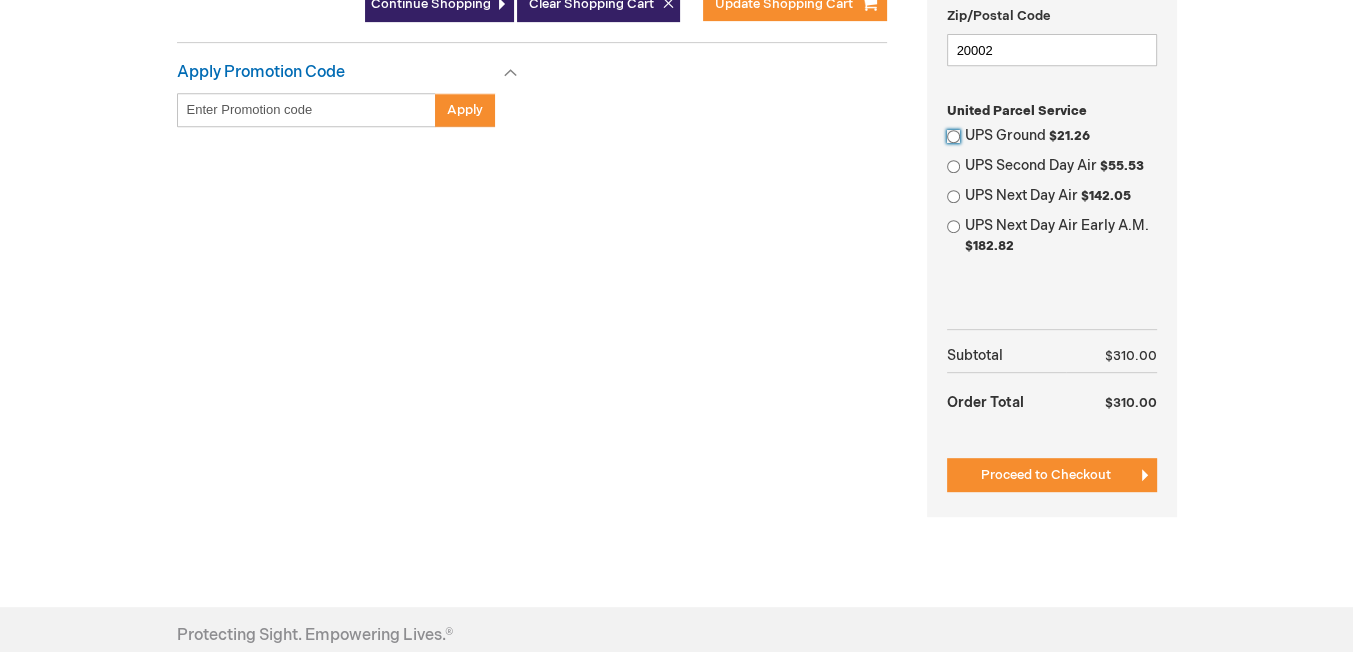 click on "UPS Ground
$21.26" at bounding box center [953, 136] 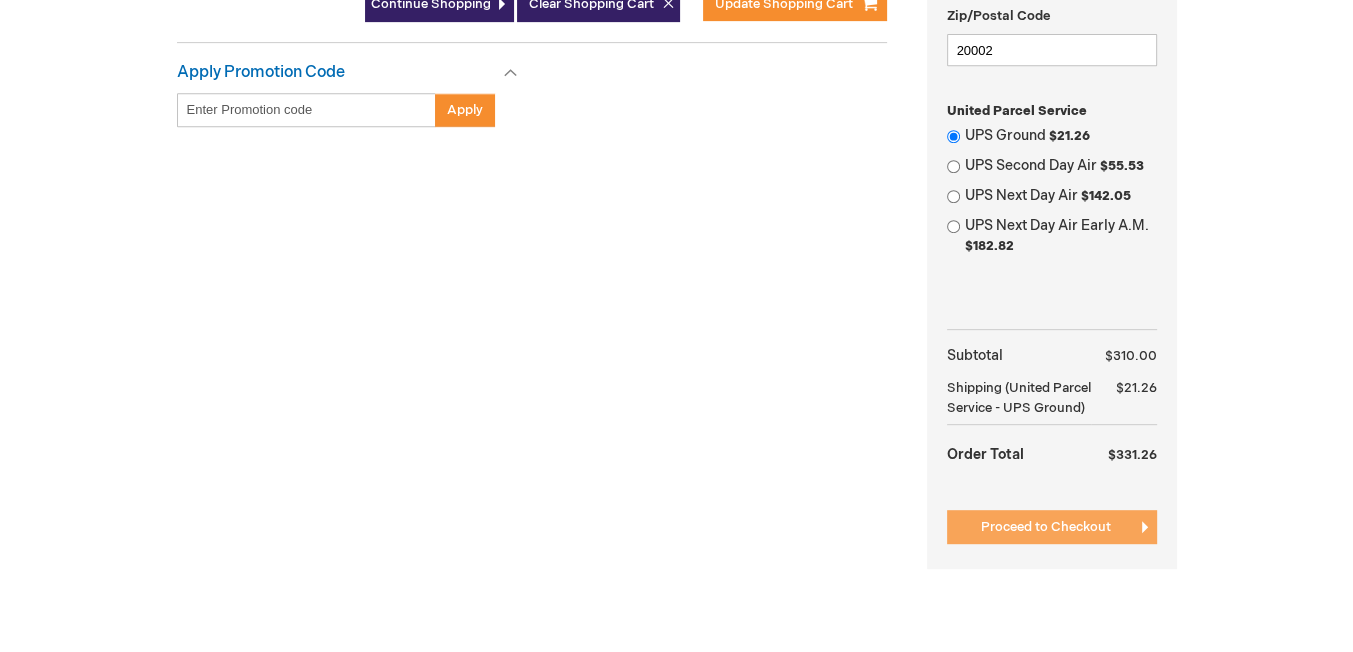 click on "Proceed to Checkout" at bounding box center [1046, 527] 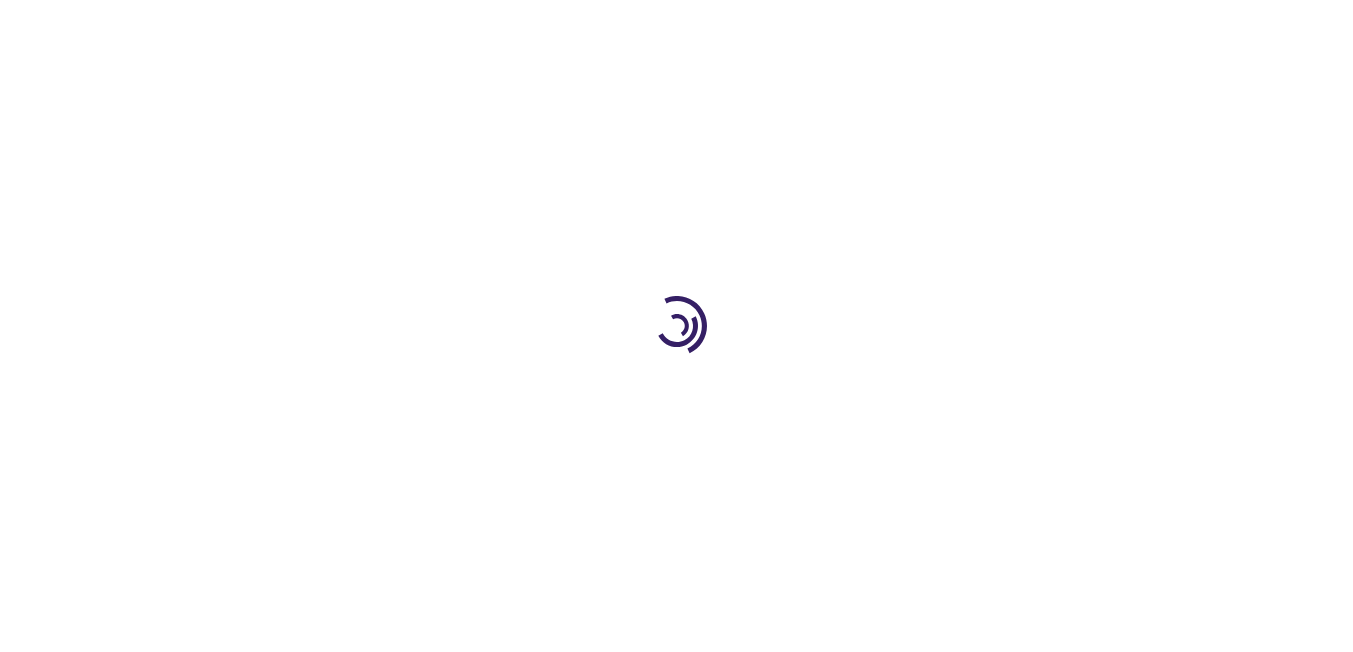 scroll, scrollTop: 0, scrollLeft: 0, axis: both 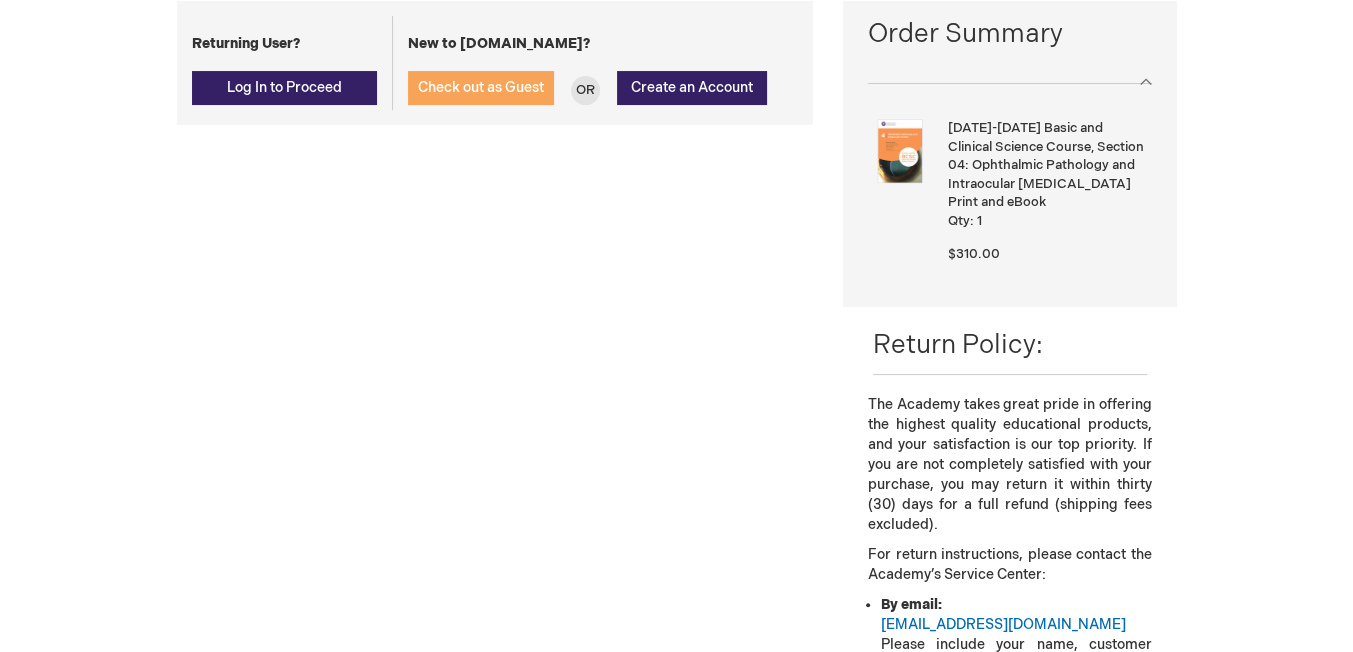 click on "Check out as Guest" at bounding box center [481, 87] 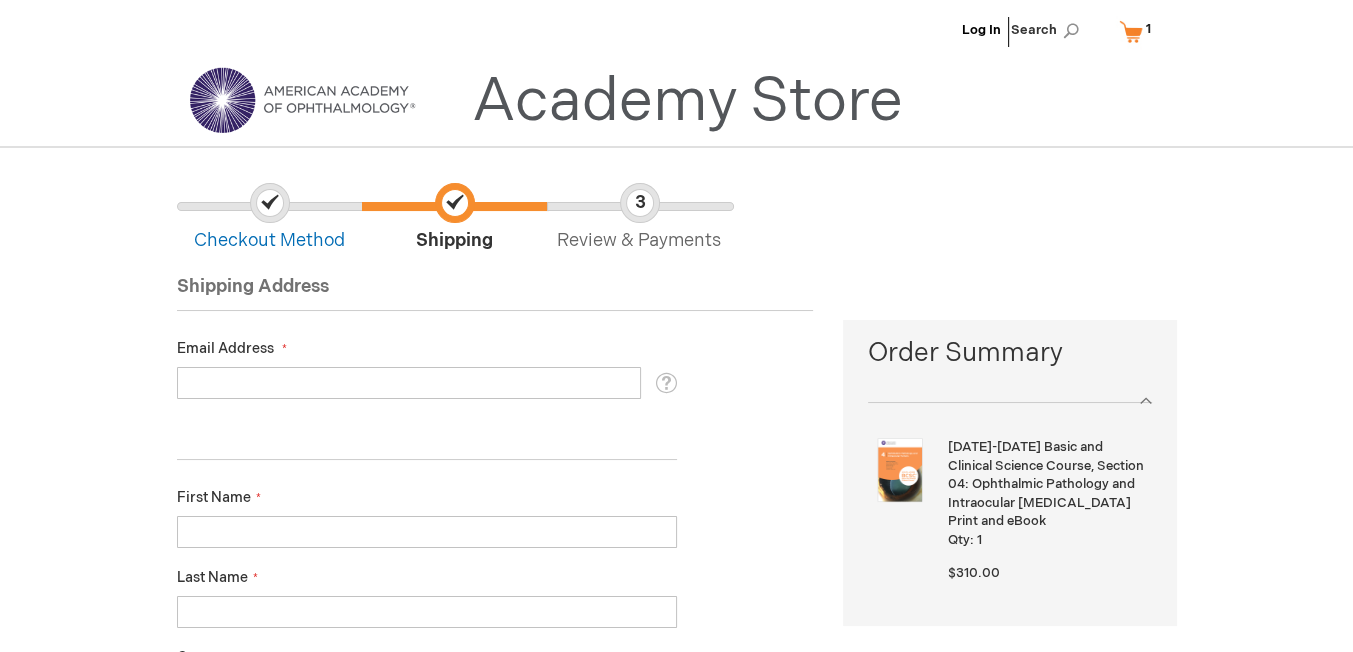 click on "Email Address" at bounding box center [409, 383] 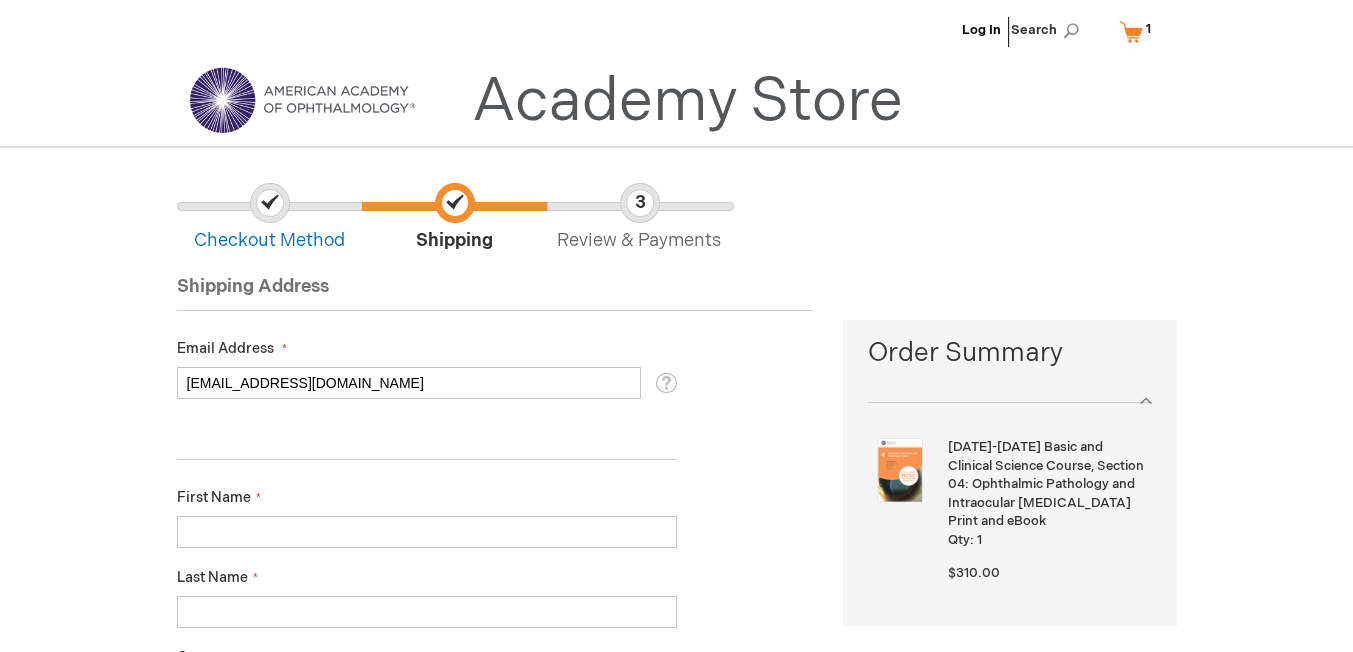 type on "royermc@yahoo.com" 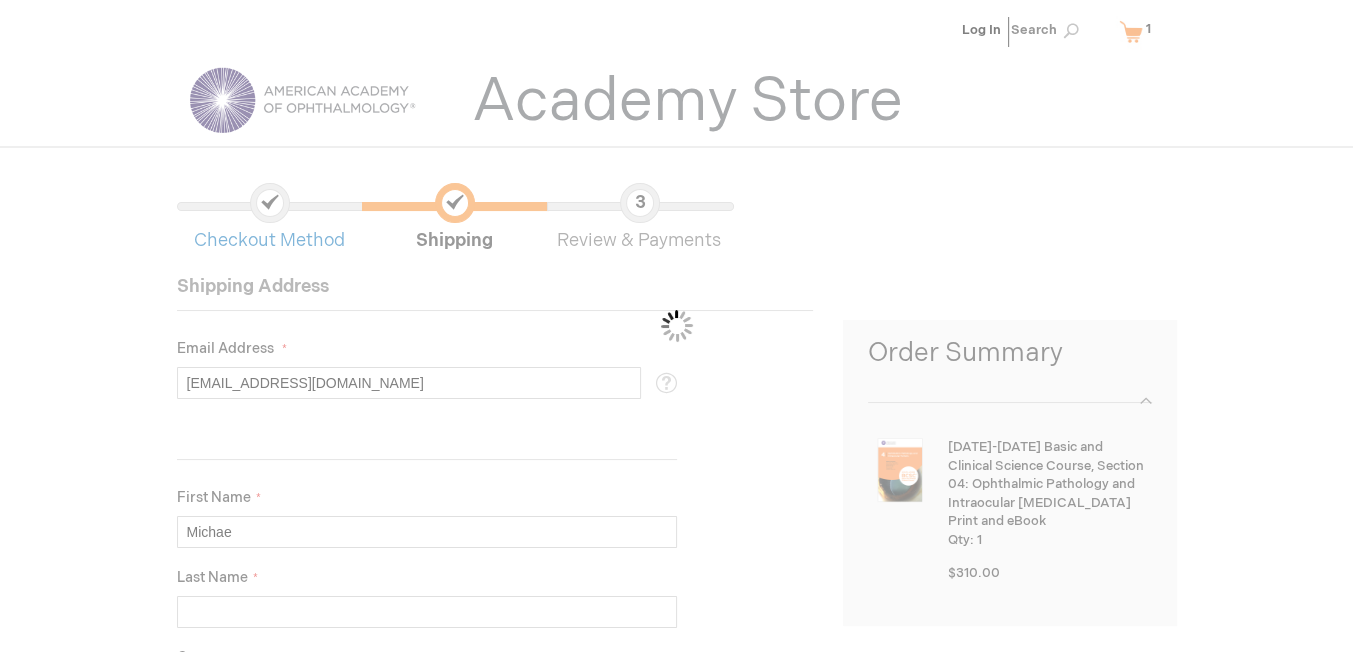 scroll, scrollTop: 8, scrollLeft: 0, axis: vertical 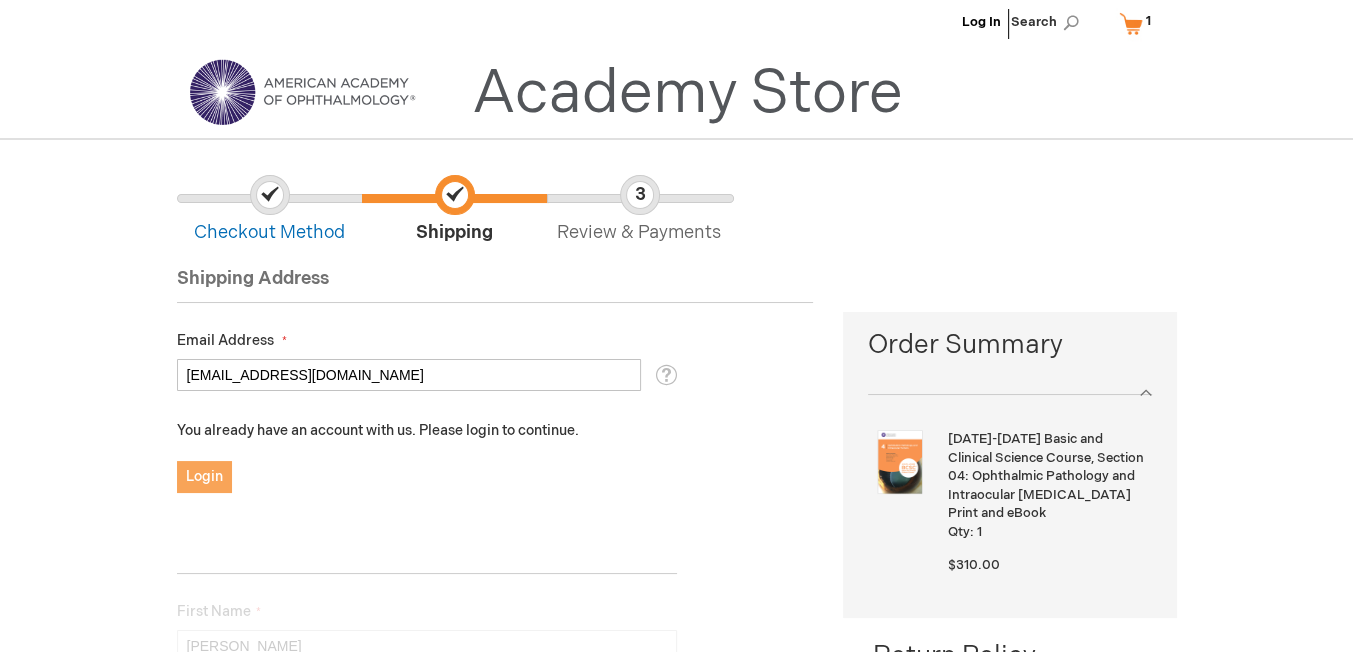 type on "Michael" 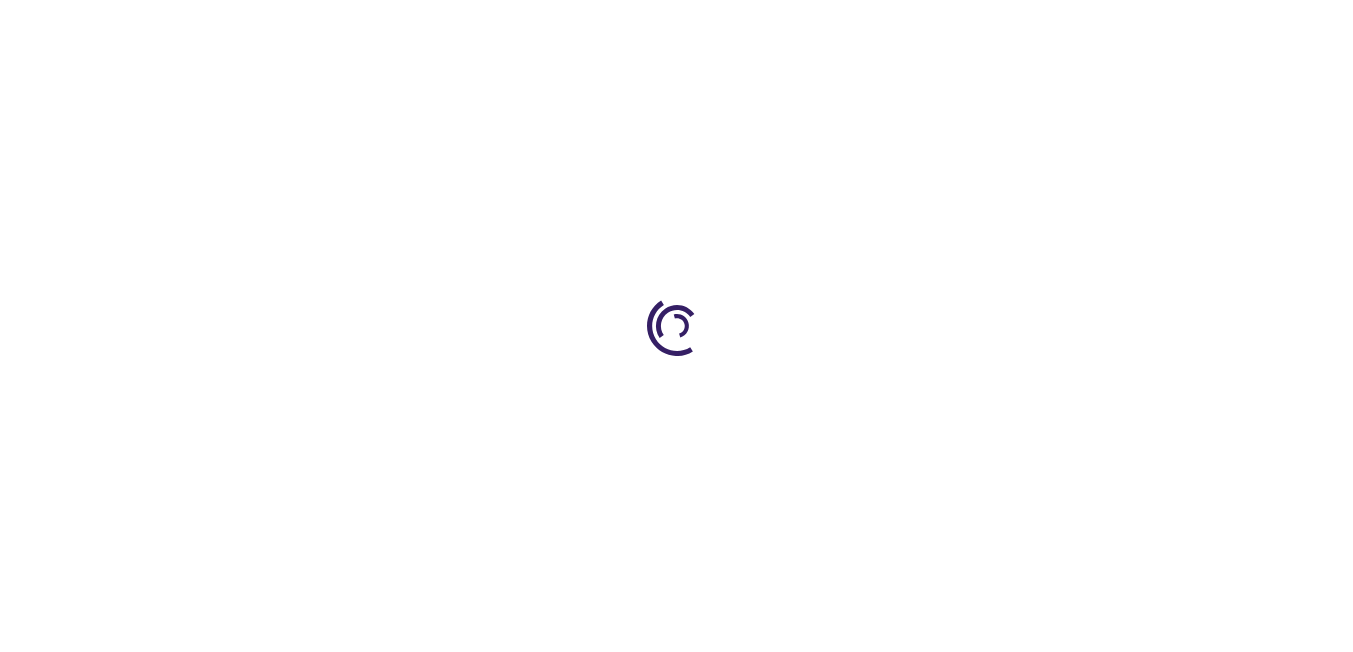 scroll, scrollTop: 0, scrollLeft: 0, axis: both 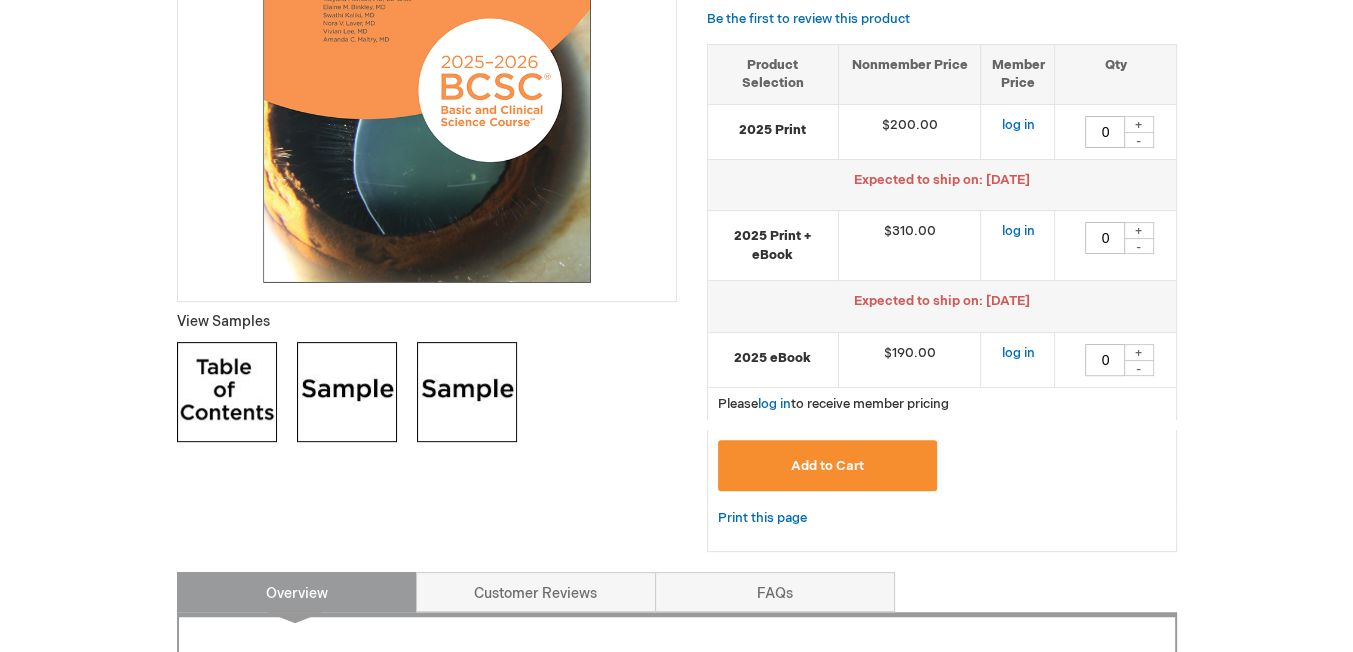 click on "+" at bounding box center [1139, 230] 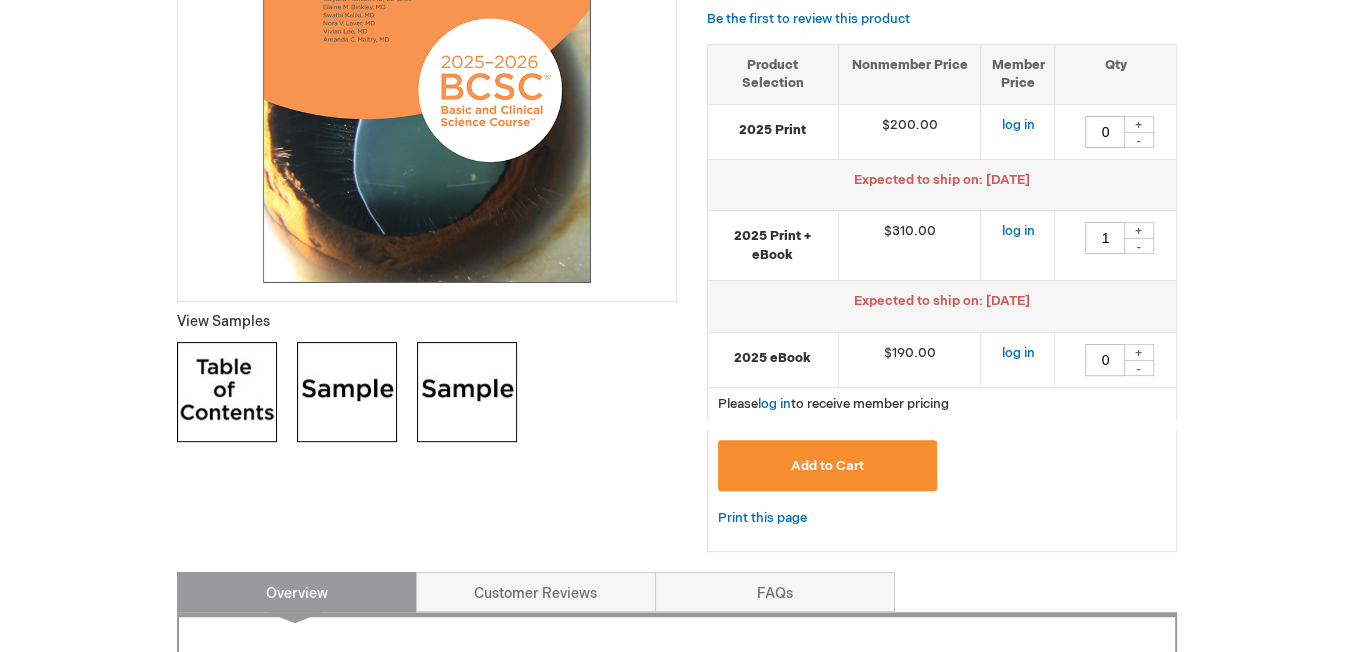 click on "Add to Cart" at bounding box center [828, 465] 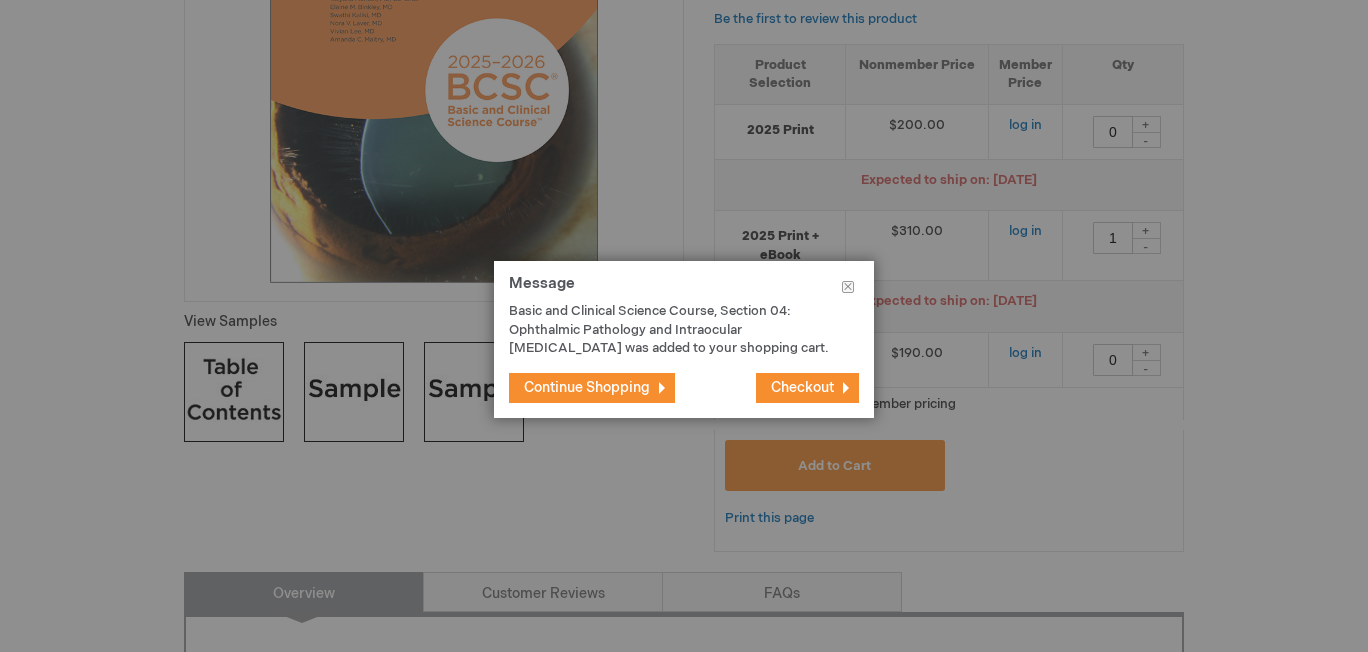 click on "Checkout" at bounding box center (807, 388) 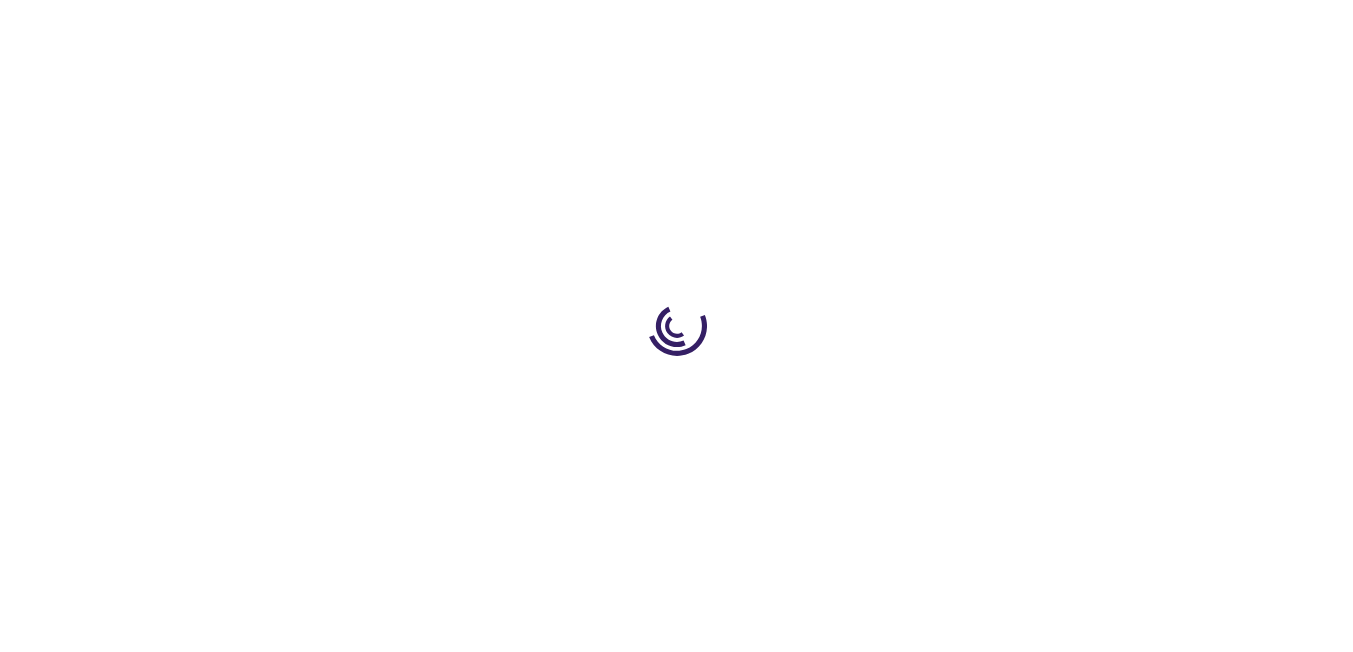 scroll, scrollTop: 0, scrollLeft: 0, axis: both 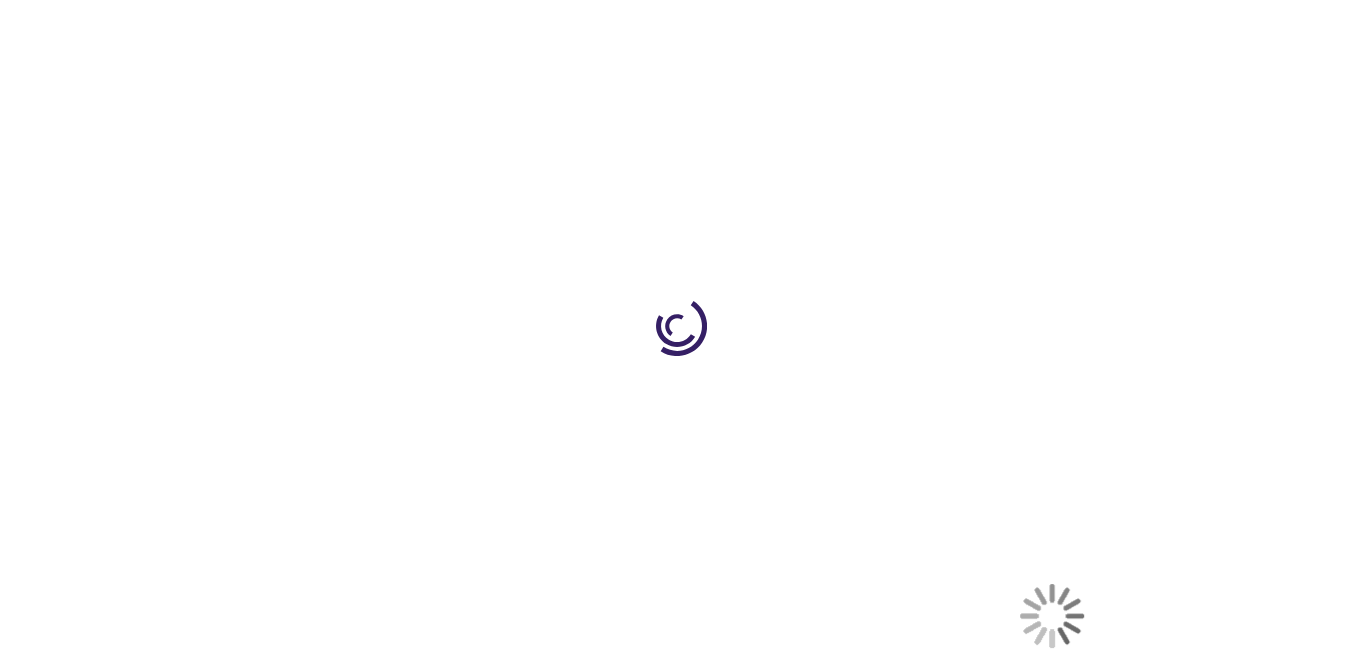 select on "US" 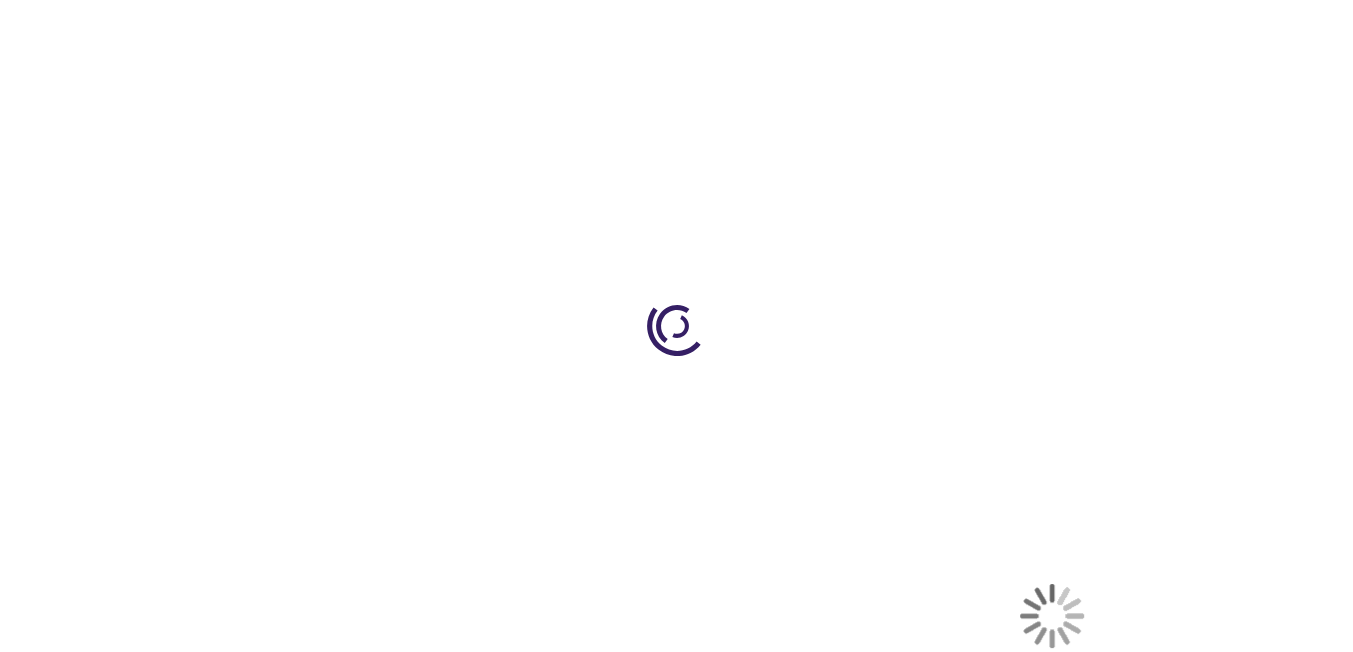 select on "16" 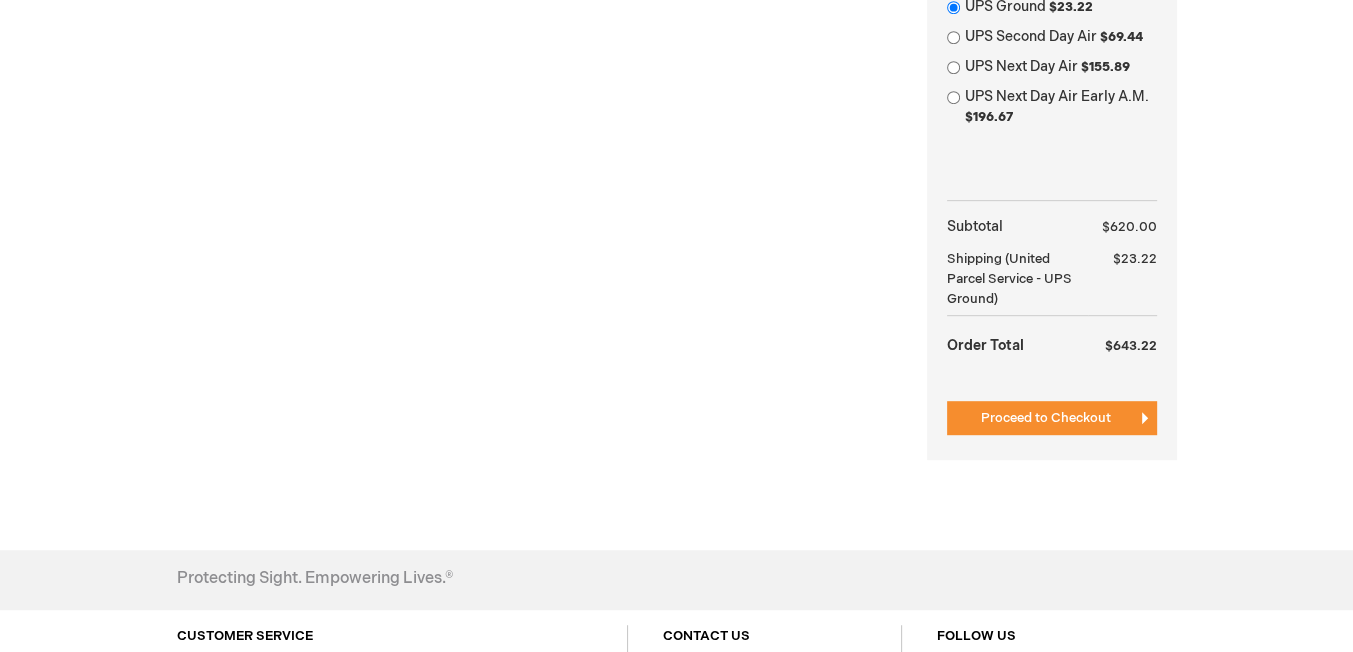 scroll, scrollTop: 1000, scrollLeft: 0, axis: vertical 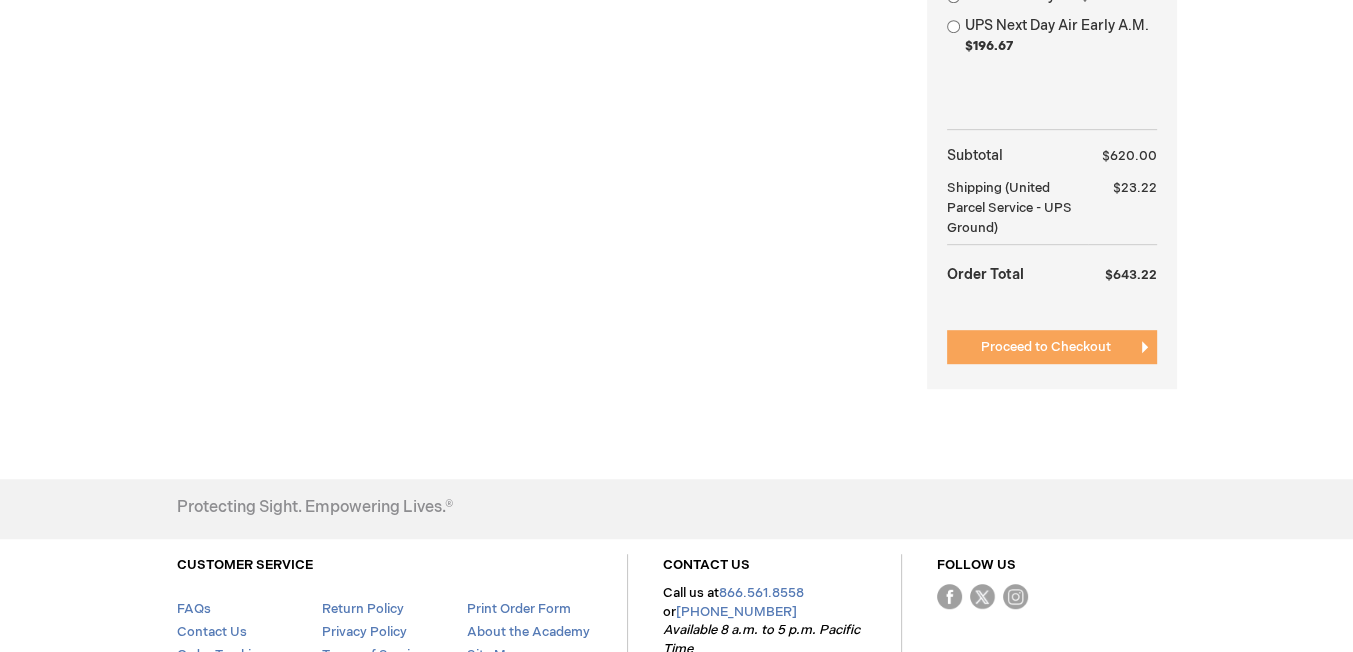 click on "Proceed to Checkout" at bounding box center (1046, 347) 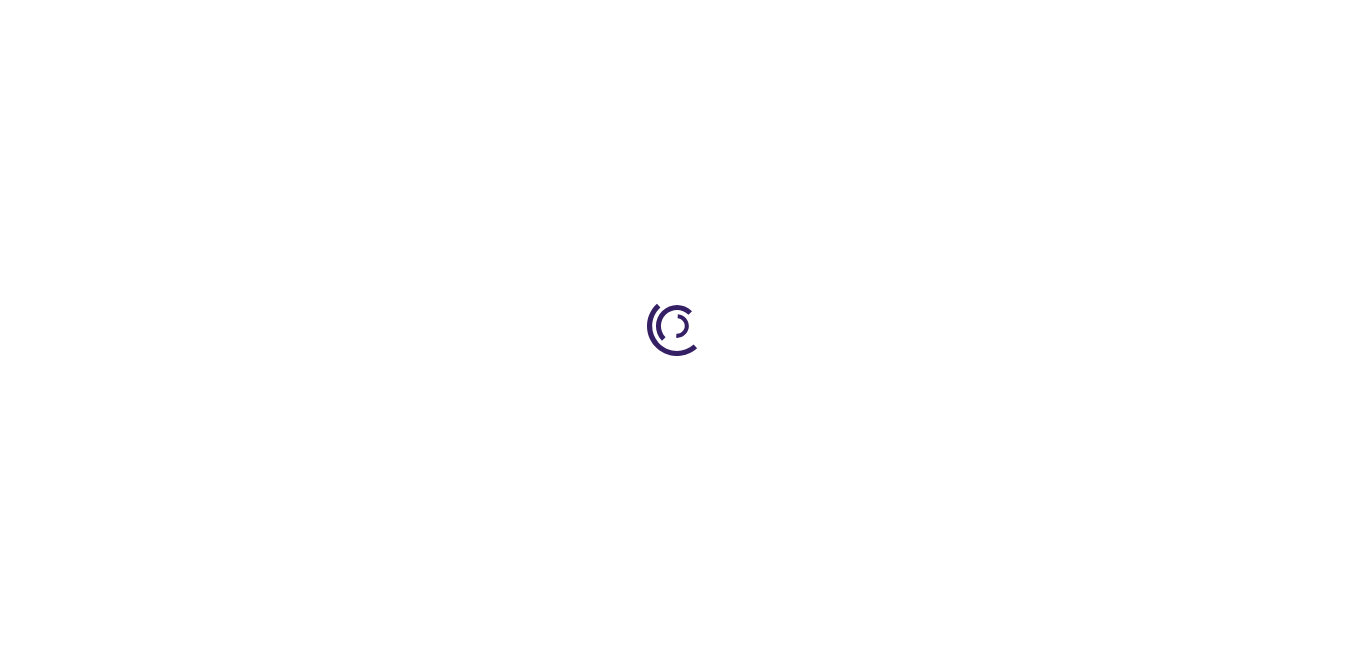 scroll, scrollTop: 0, scrollLeft: 0, axis: both 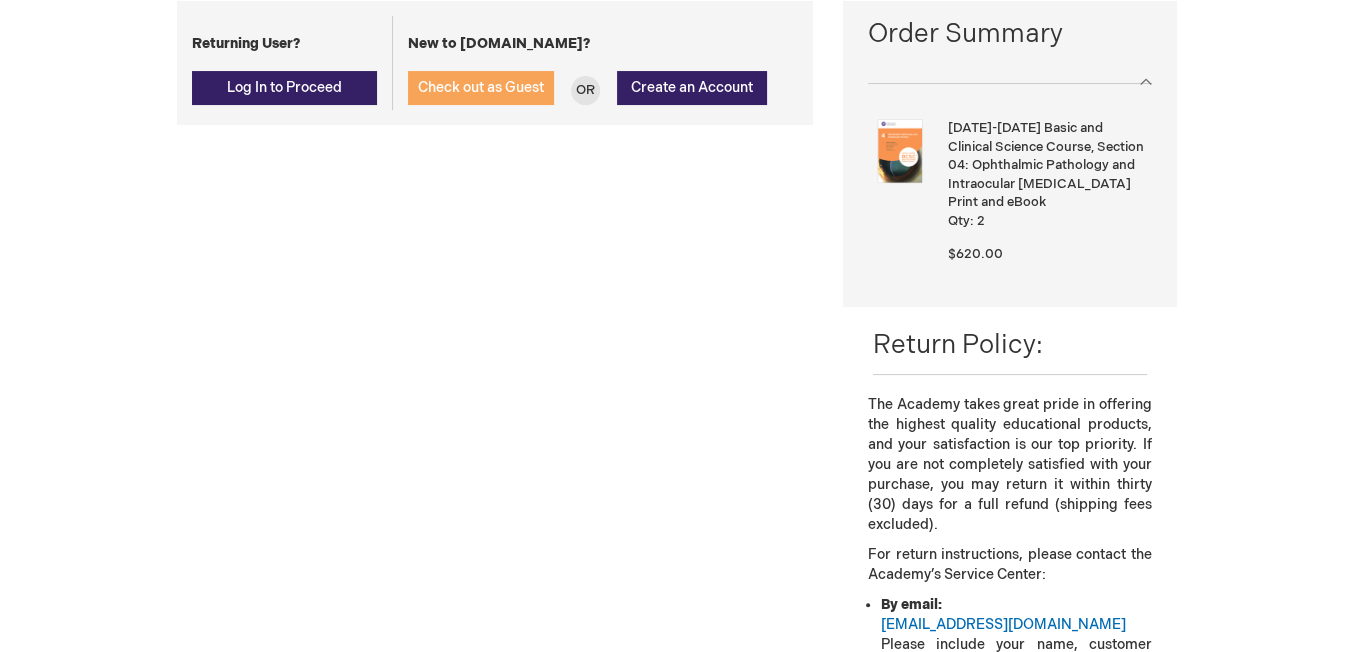 click on "Check out as Guest" at bounding box center [481, 87] 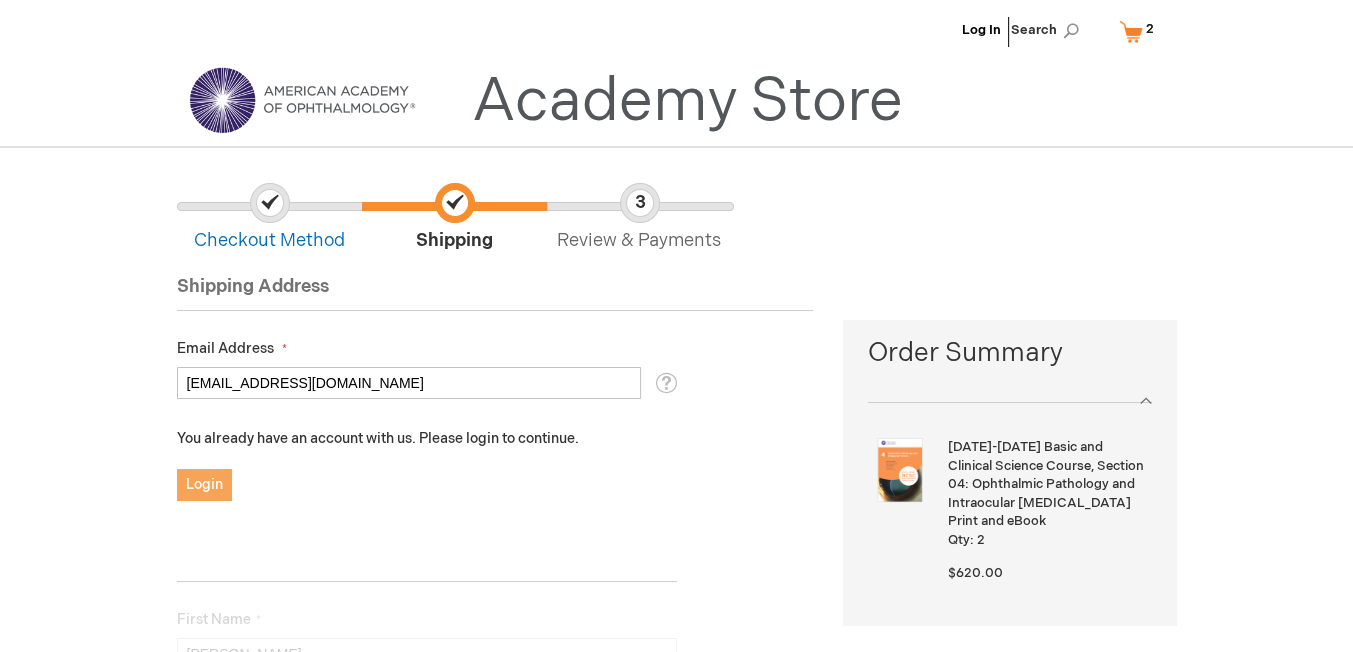 click on "Login" at bounding box center [204, 484] 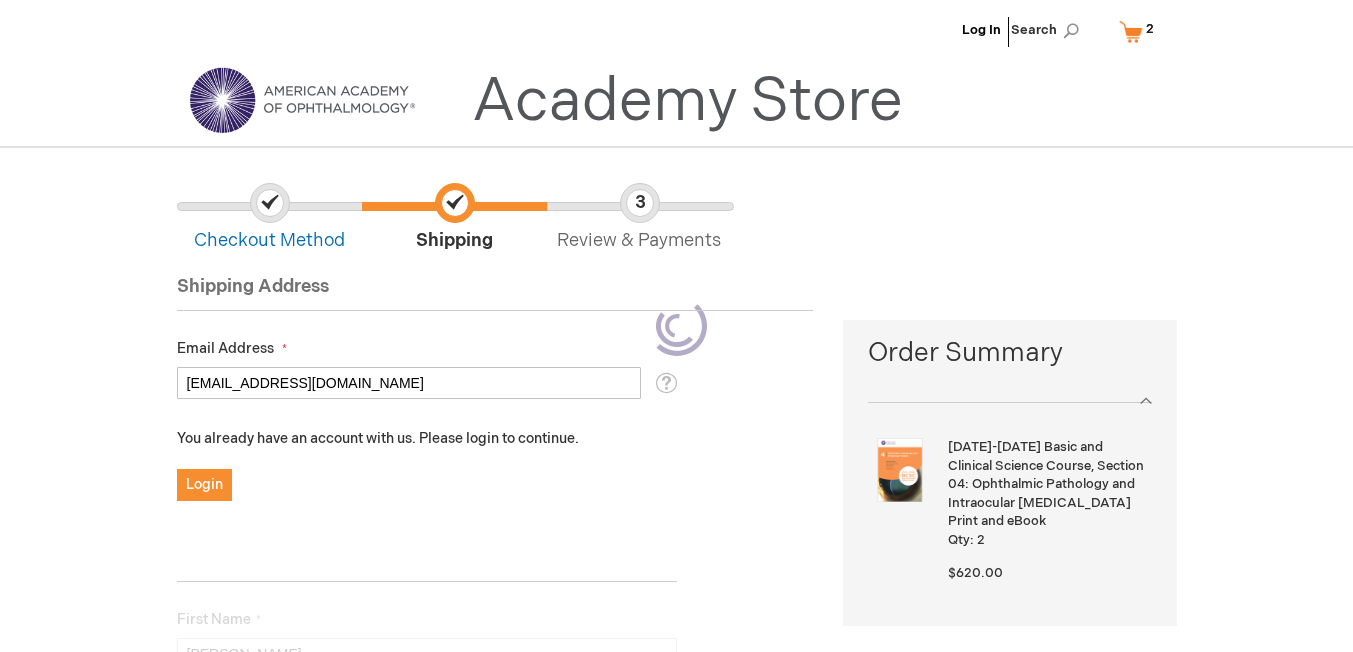 select on "US" 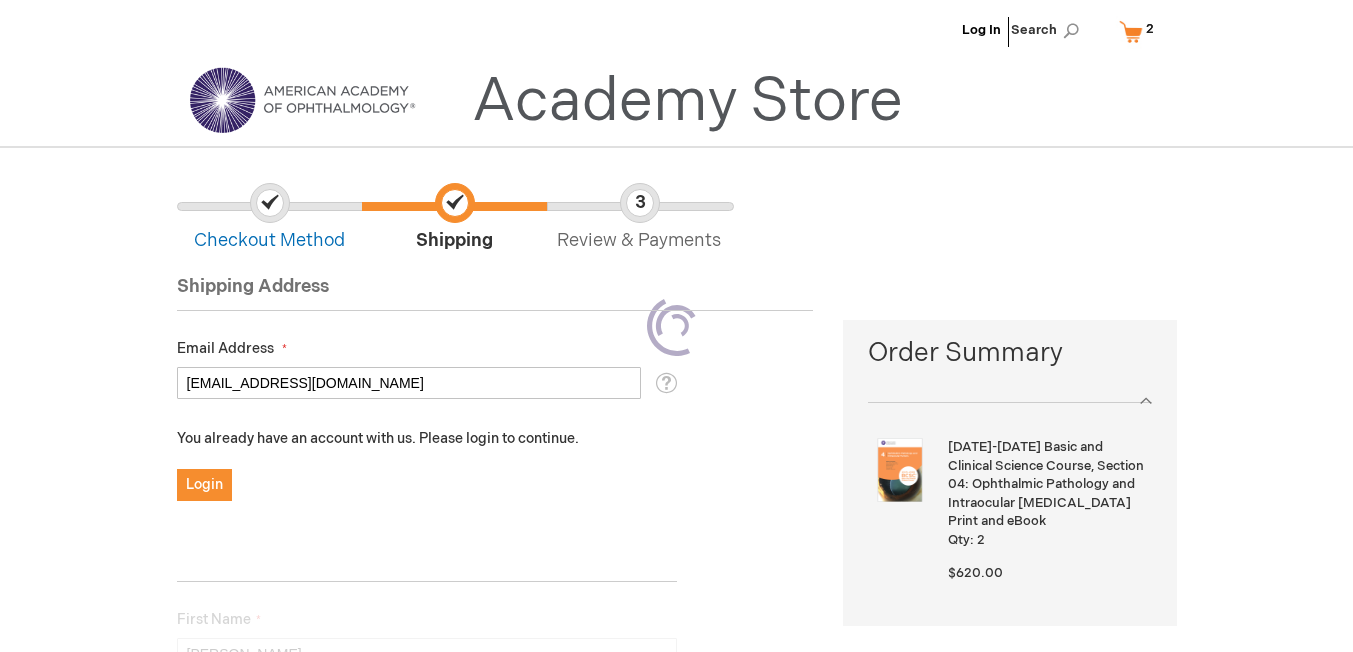 select on "16" 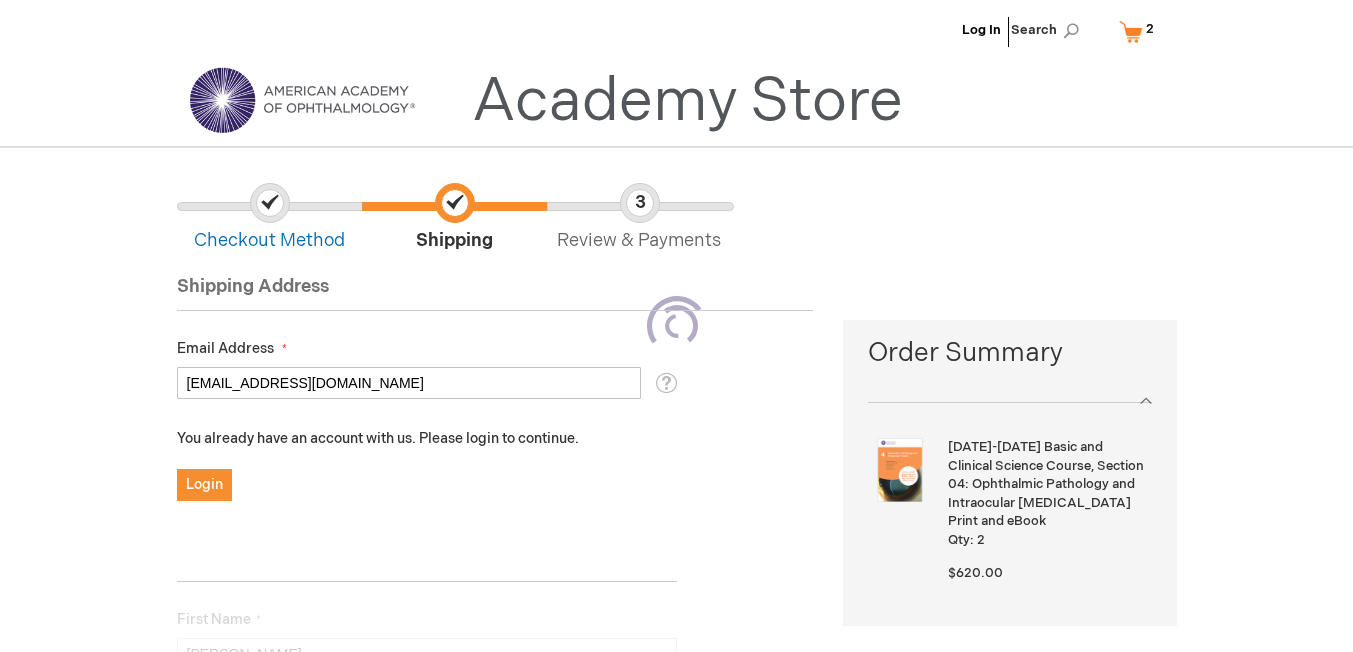 scroll, scrollTop: 0, scrollLeft: 0, axis: both 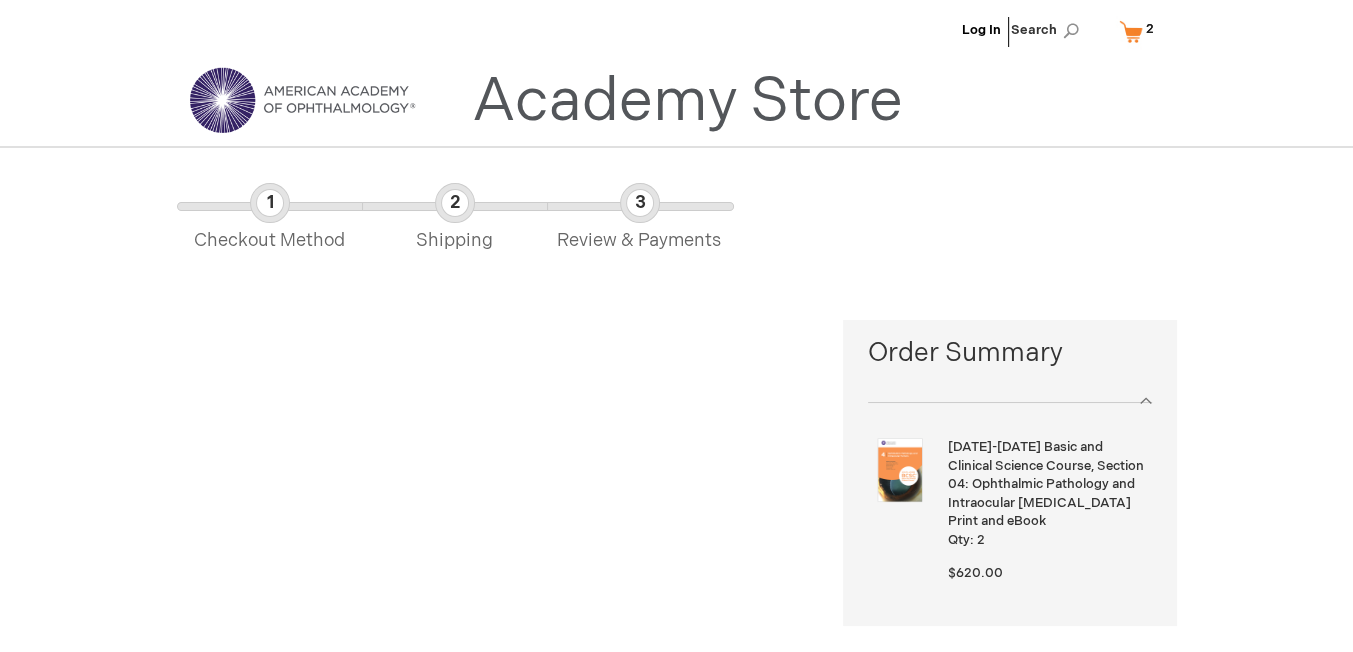 click on "My Cart
2
2
items" at bounding box center [1141, 31] 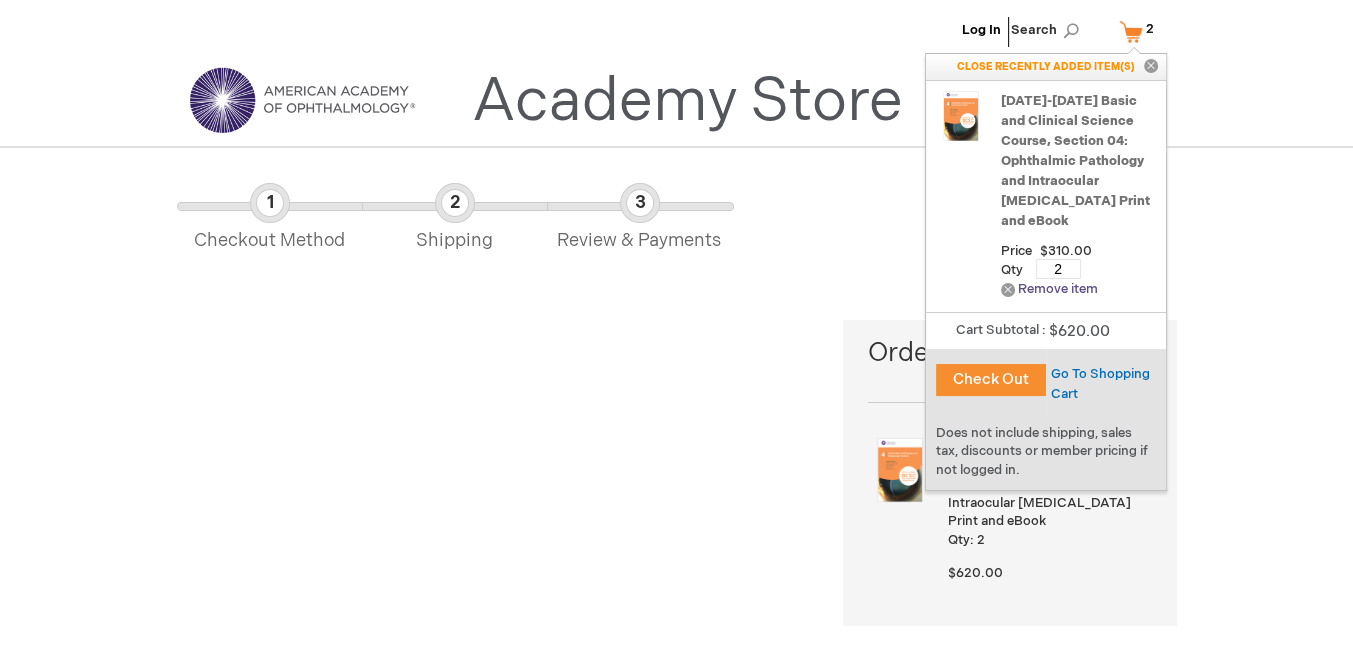 click on "Remove Remove item" at bounding box center (1049, 289) 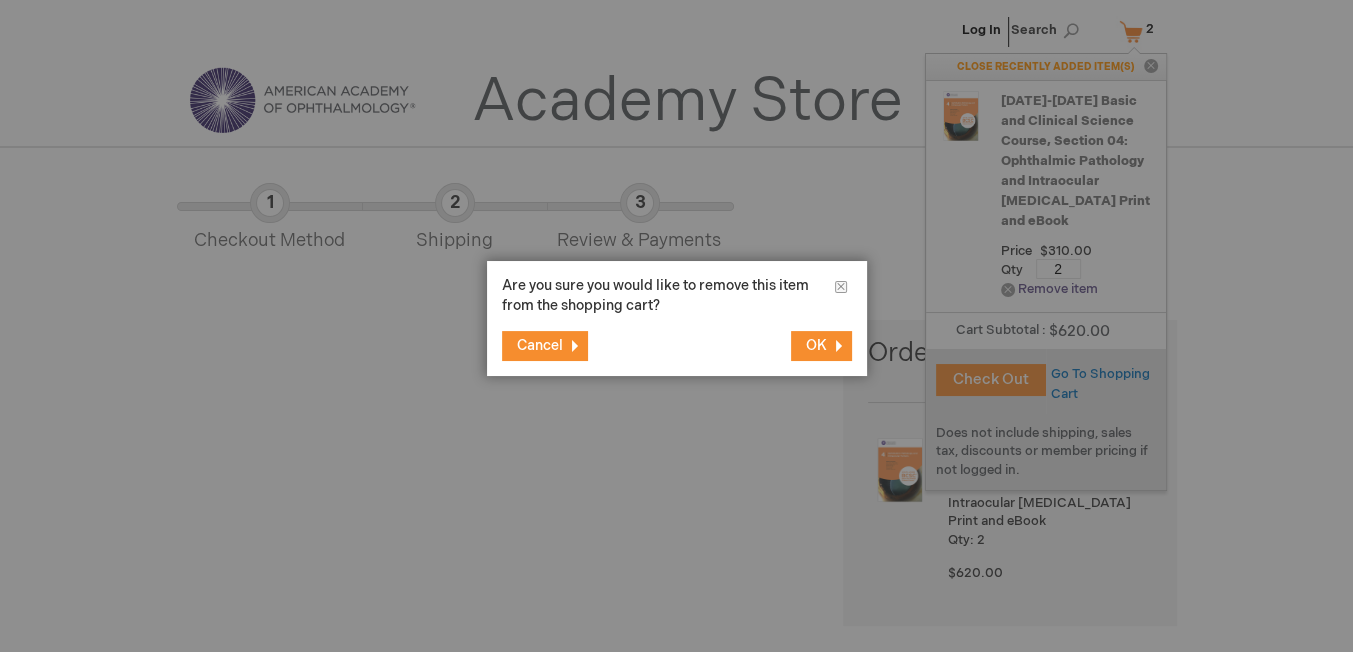 scroll, scrollTop: 219, scrollLeft: 0, axis: vertical 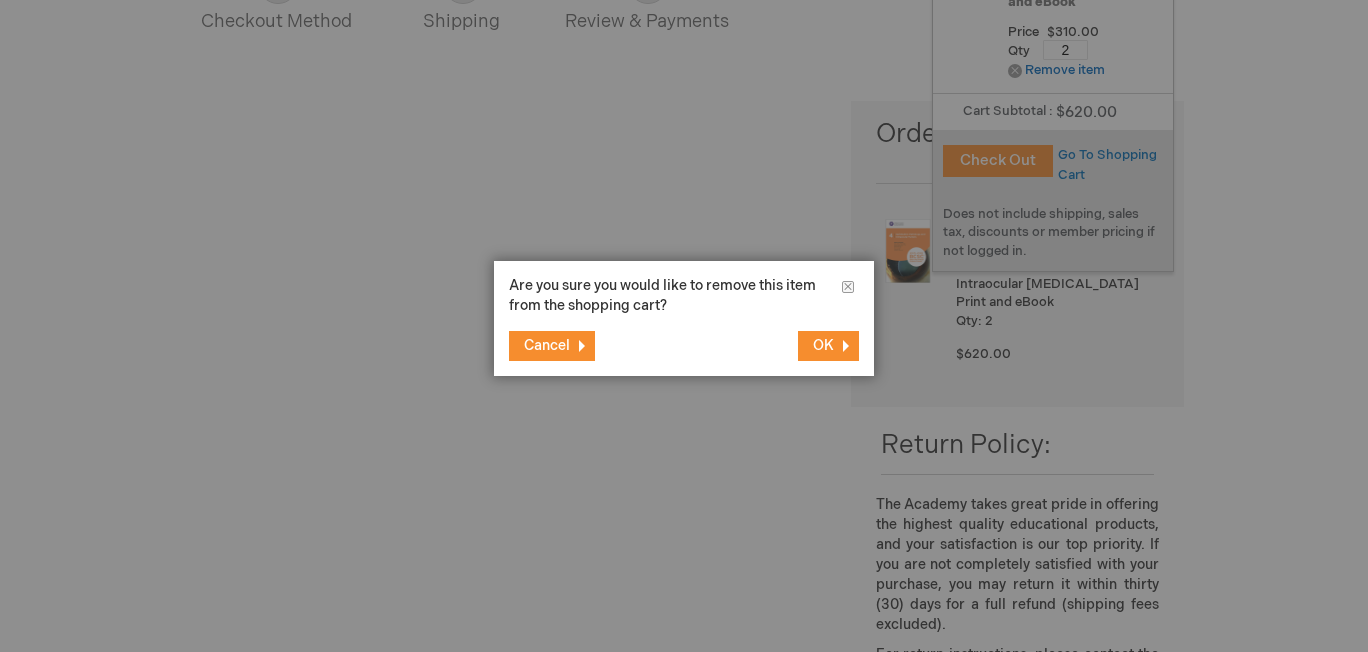 click on "OK" at bounding box center [823, 345] 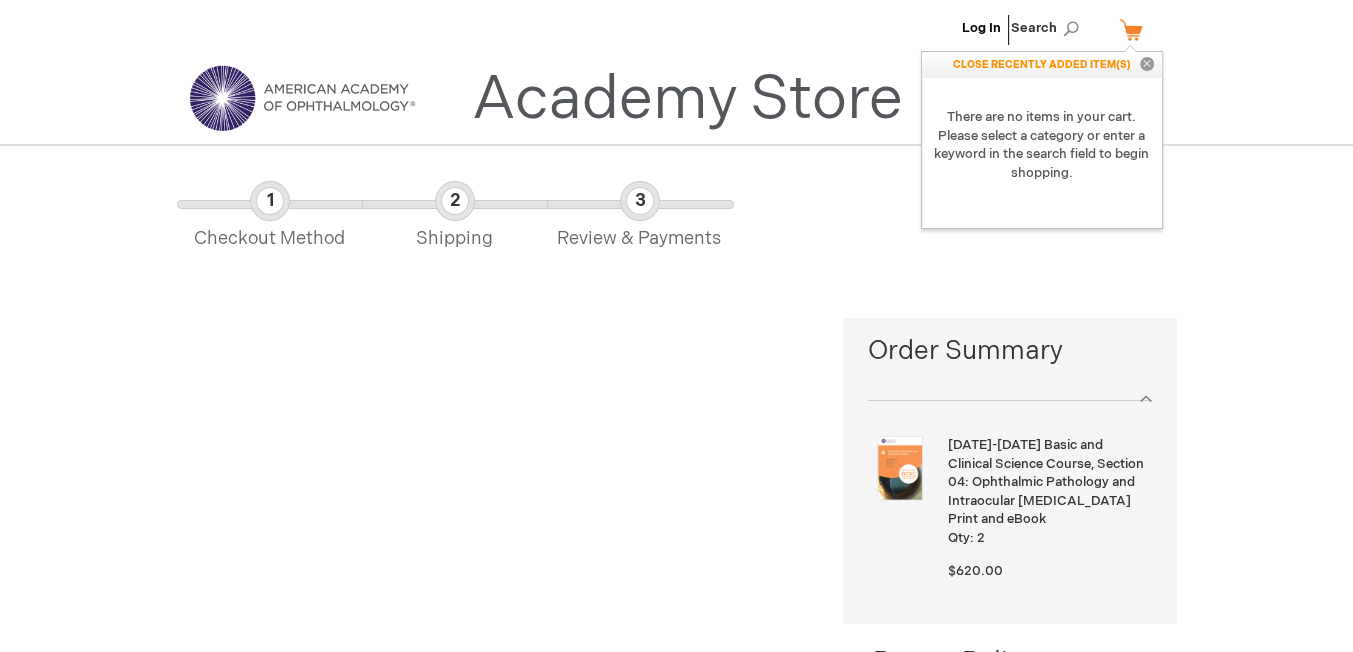 scroll, scrollTop: 0, scrollLeft: 0, axis: both 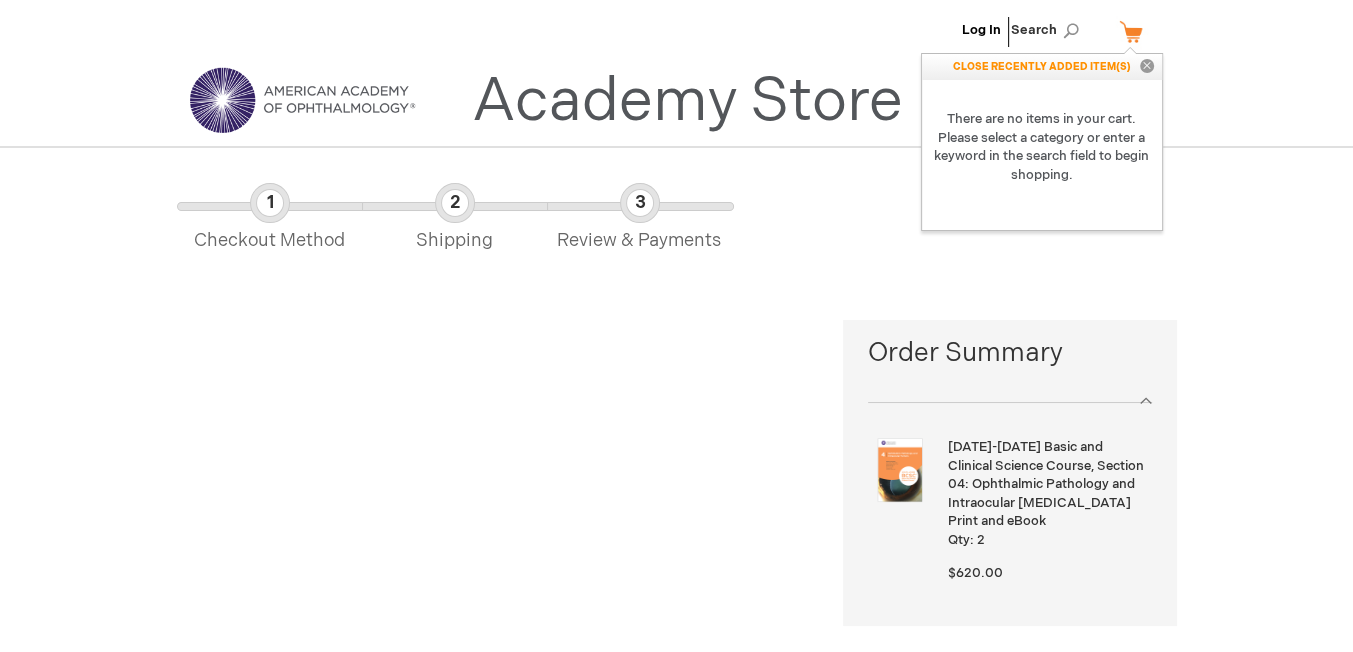 click on "My Cart" at bounding box center (1139, 31) 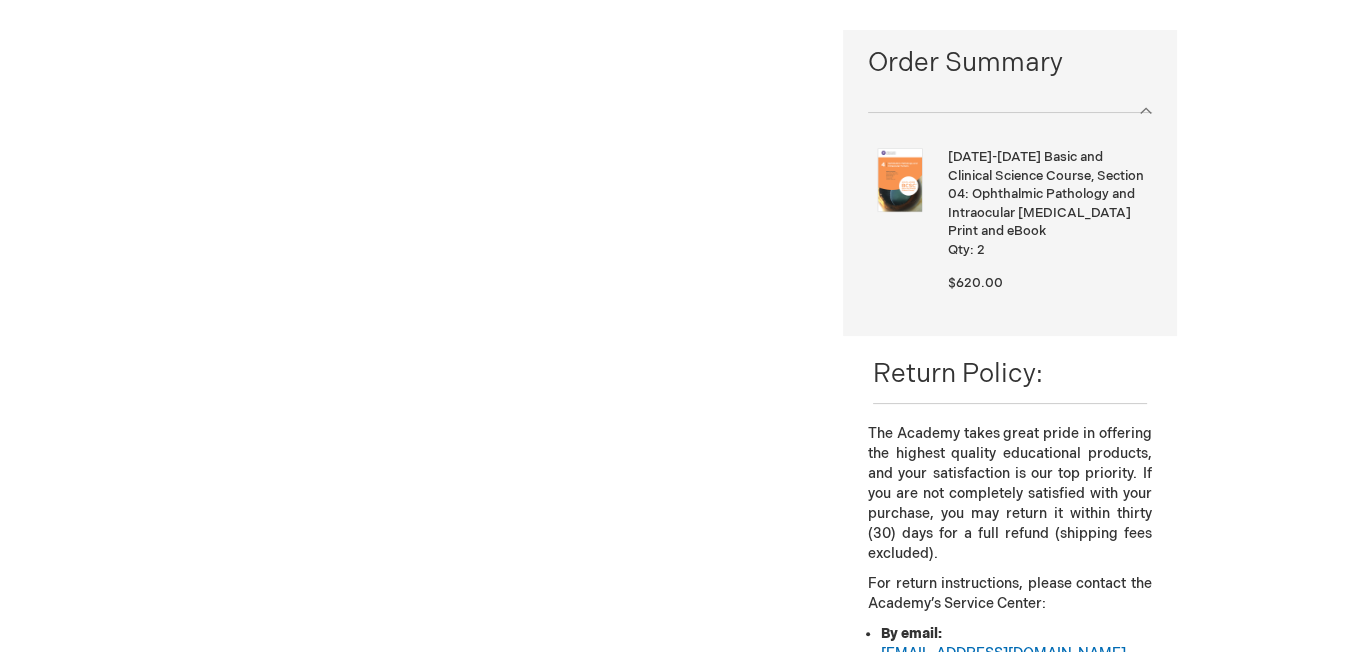 scroll, scrollTop: 200, scrollLeft: 0, axis: vertical 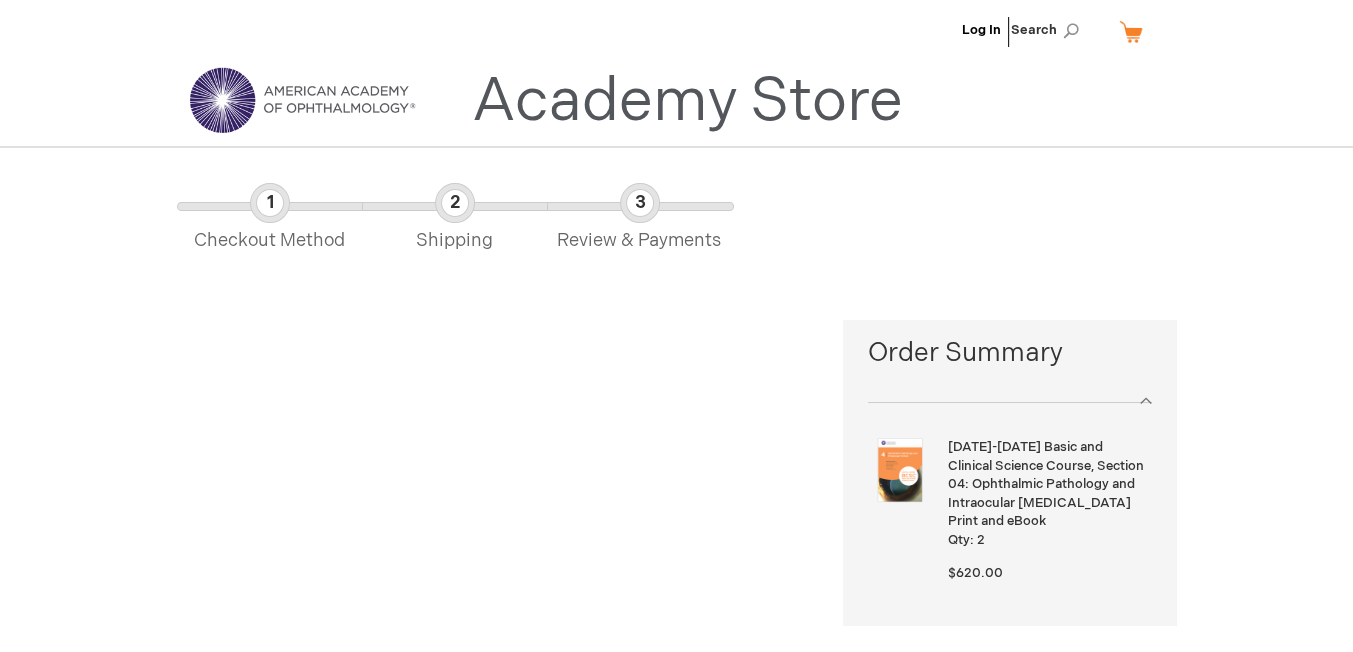 click on "Log In
Search
My Cart
CLOSE RECENTLY ADDED ITEM(S)
Close
There are no items in your cart. Please select a category or enter a keyword in the search field to begin shopping.
Toggle Nav
Compare Products
Academy Store
Menu
Search
Search" at bounding box center [676, 815] 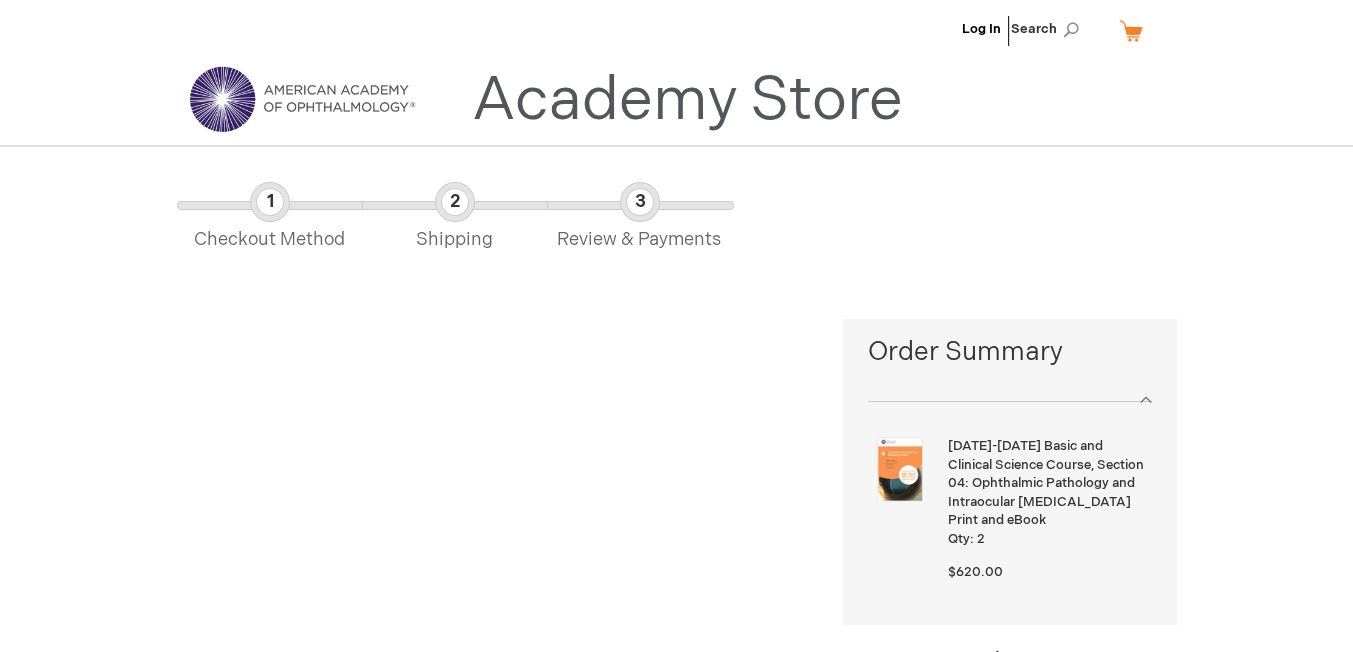 scroll, scrollTop: 0, scrollLeft: 0, axis: both 